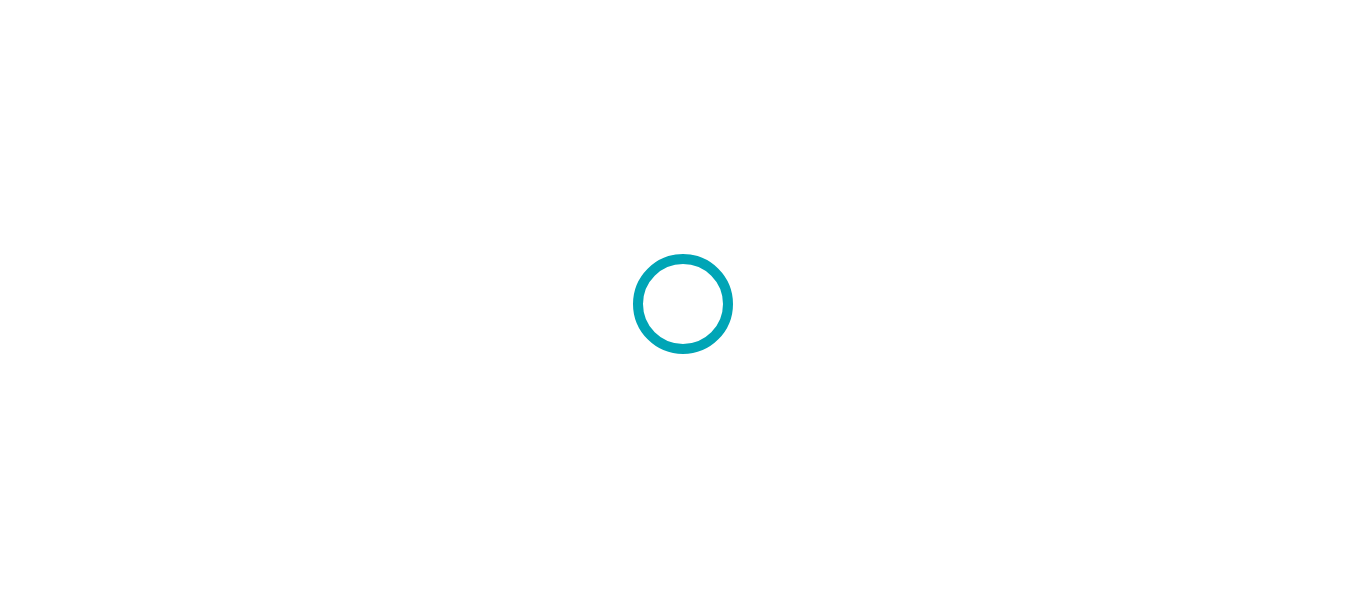 scroll, scrollTop: 0, scrollLeft: 0, axis: both 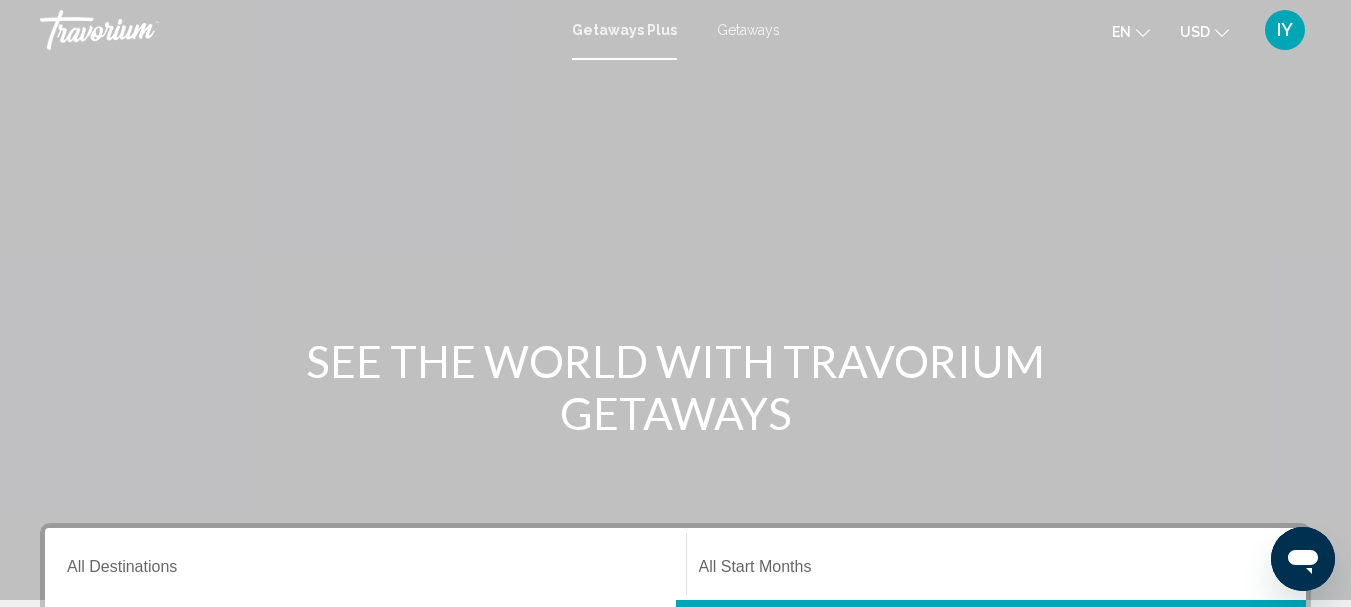 click on "Getaways" at bounding box center [748, 30] 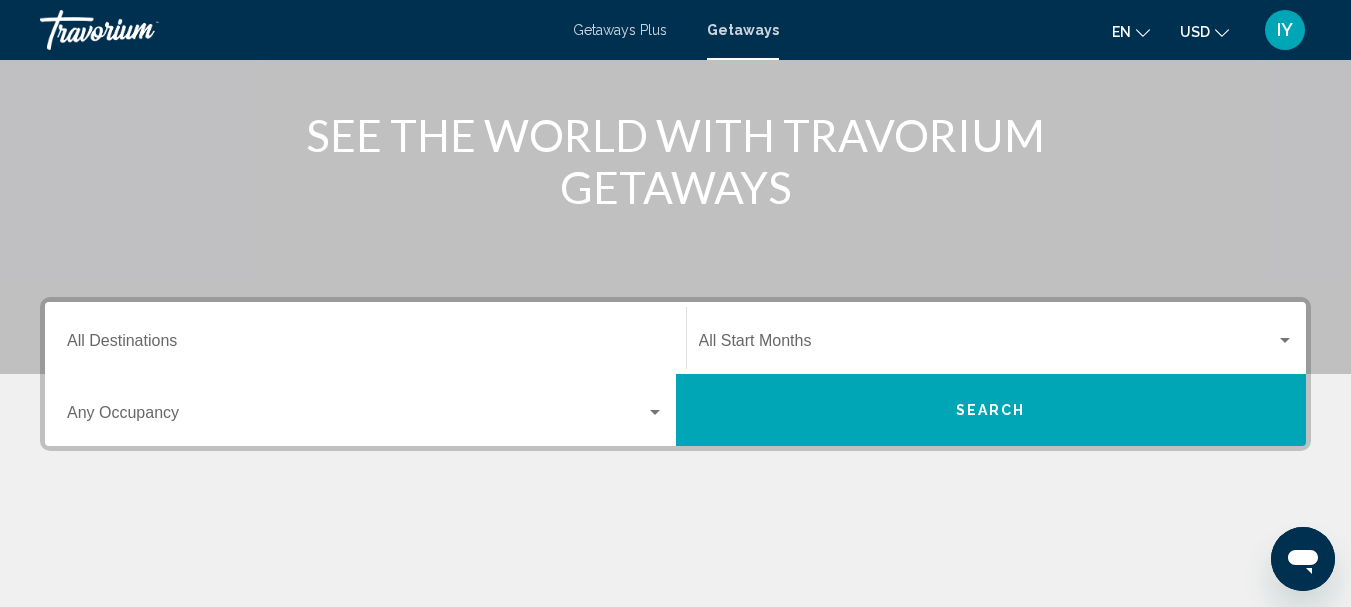 scroll, scrollTop: 238, scrollLeft: 0, axis: vertical 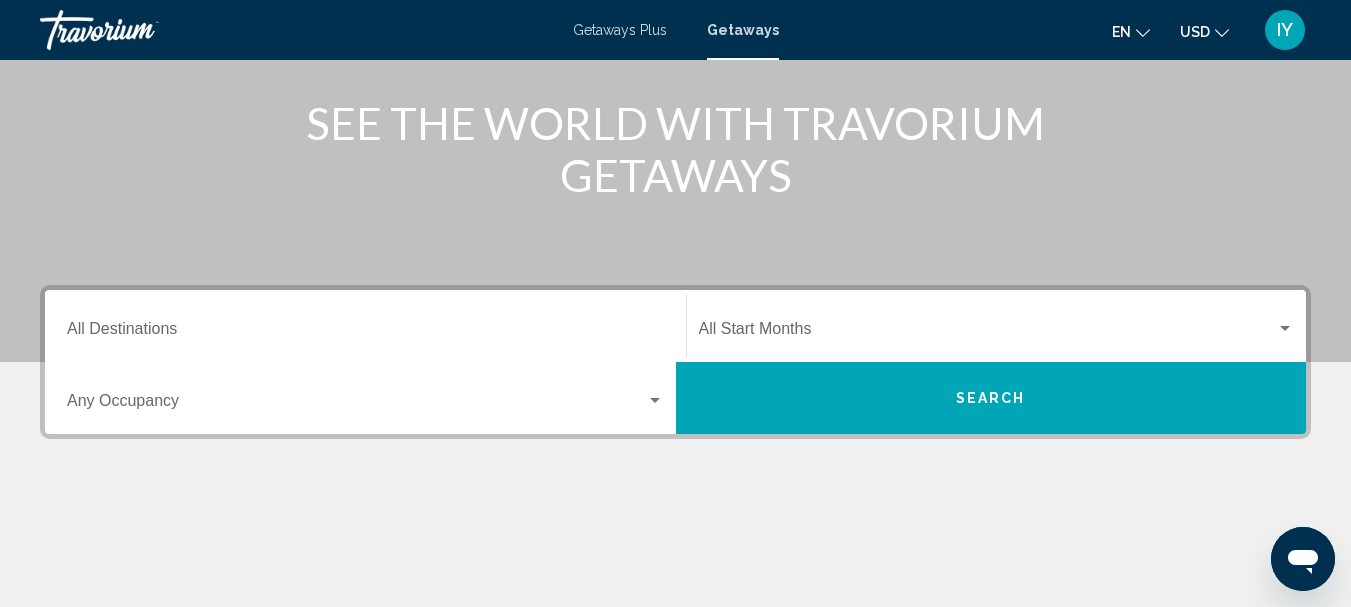 click on "Destination All Destinations" at bounding box center (365, 333) 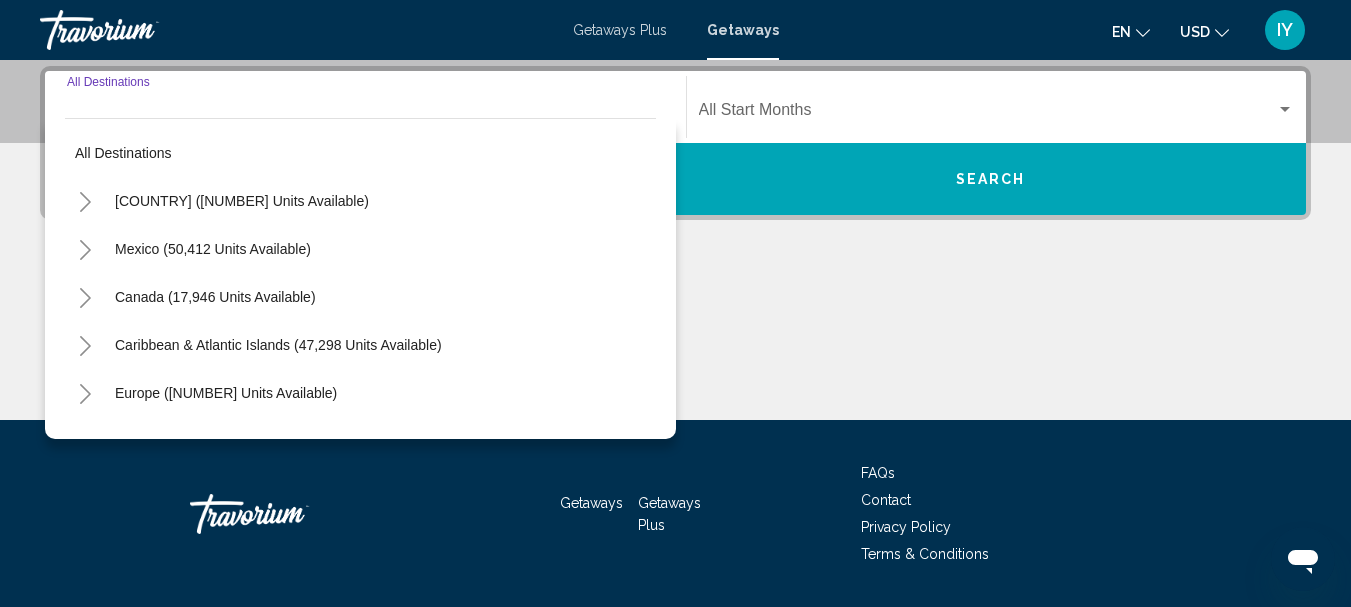 scroll, scrollTop: 458, scrollLeft: 0, axis: vertical 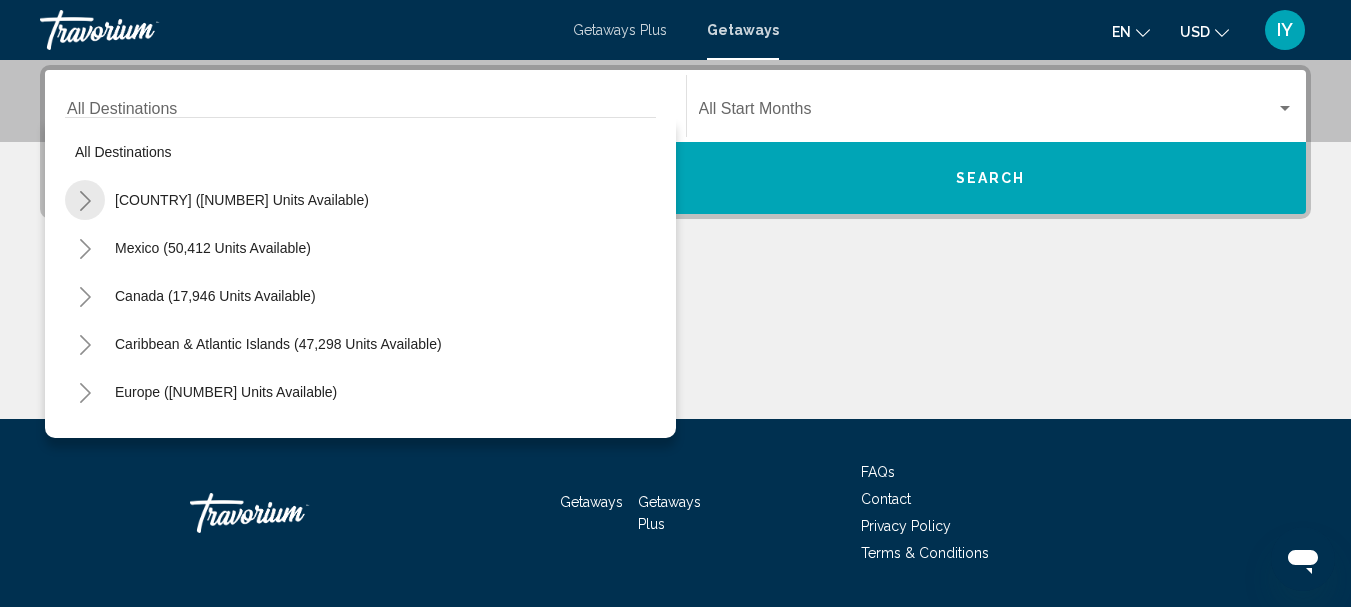 click at bounding box center (85, 201) 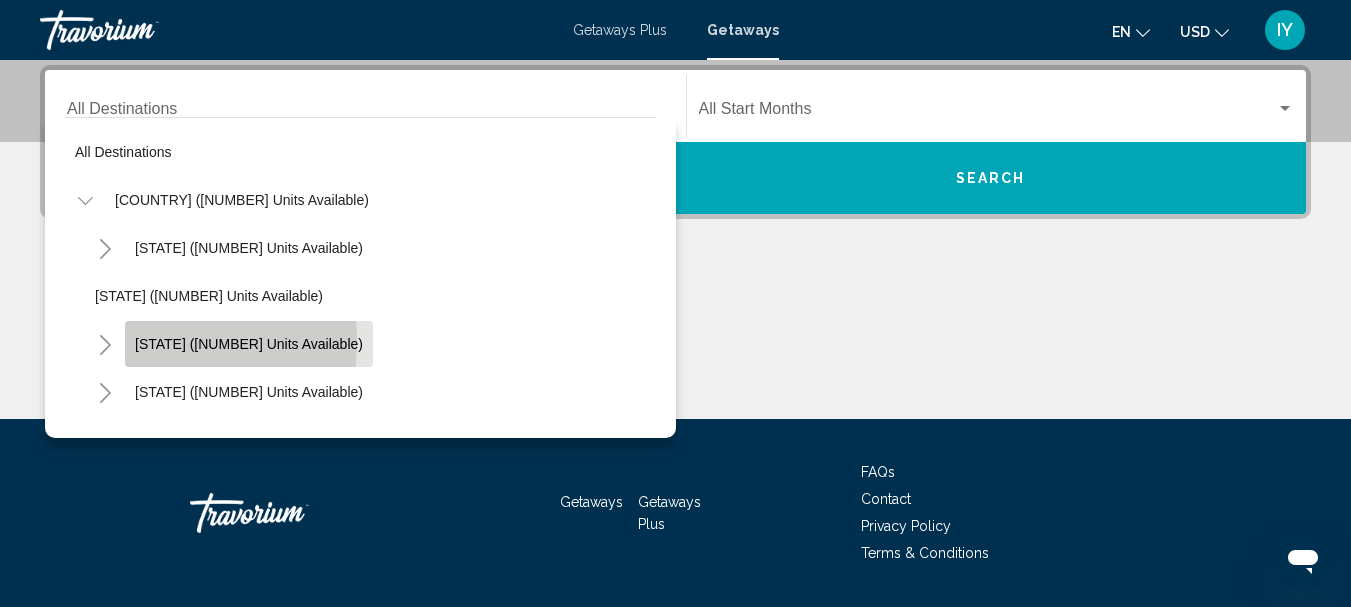 click on "[STATE] ([NUMBER] units available)" at bounding box center [249, 344] 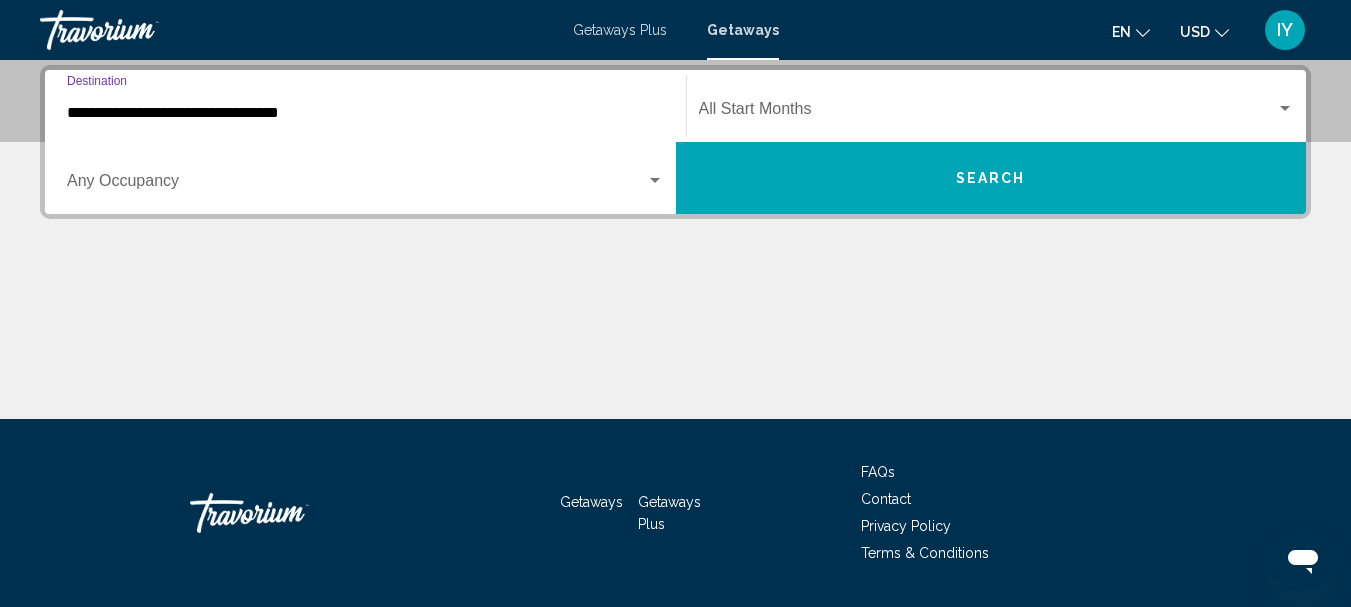 click at bounding box center [1285, 108] 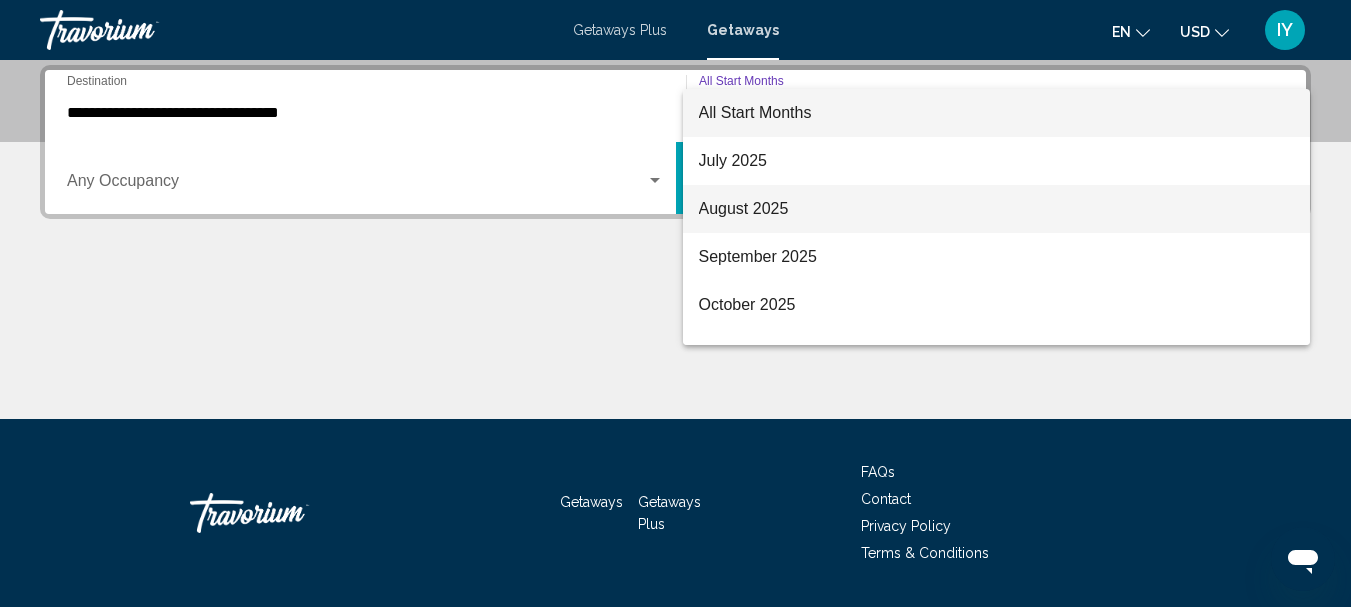 click on "August 2025" at bounding box center (997, 209) 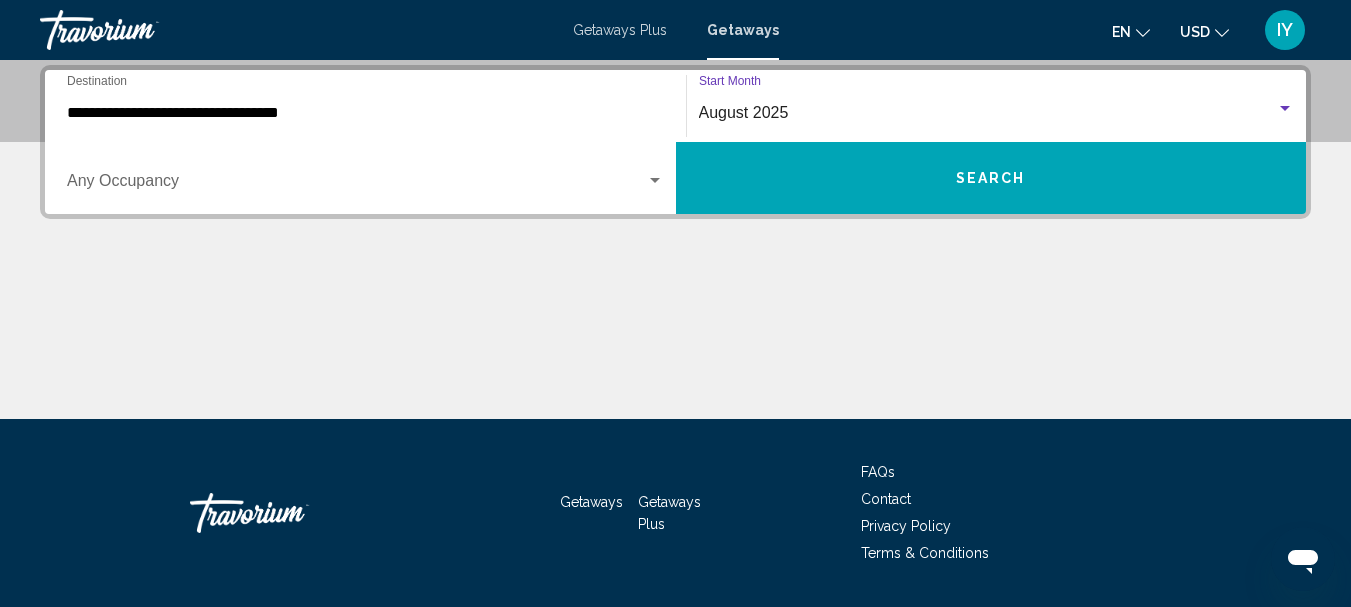 click on "Search" at bounding box center (991, 179) 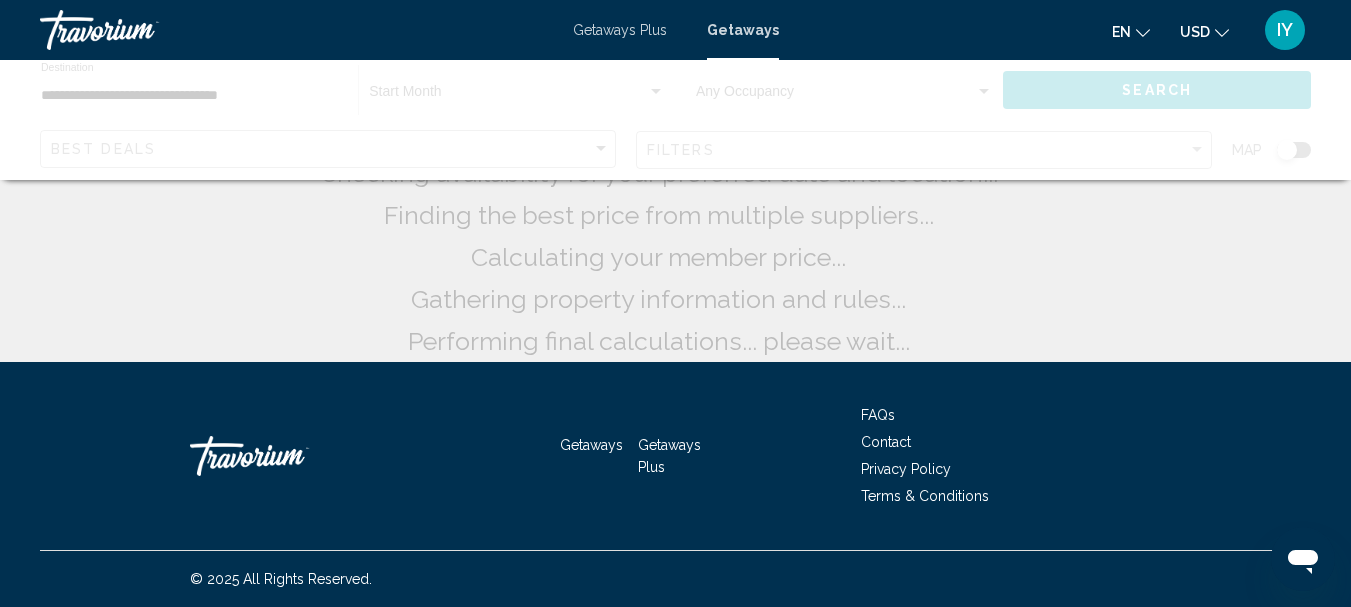 scroll, scrollTop: 0, scrollLeft: 0, axis: both 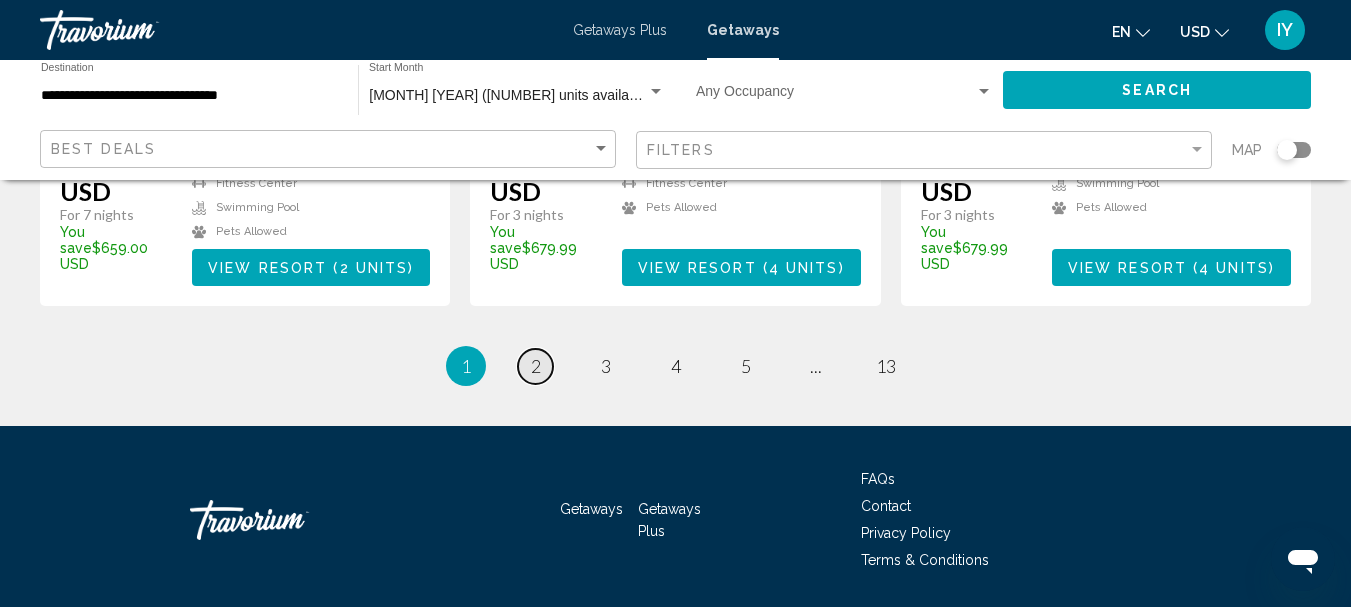 click on "2" at bounding box center (536, 366) 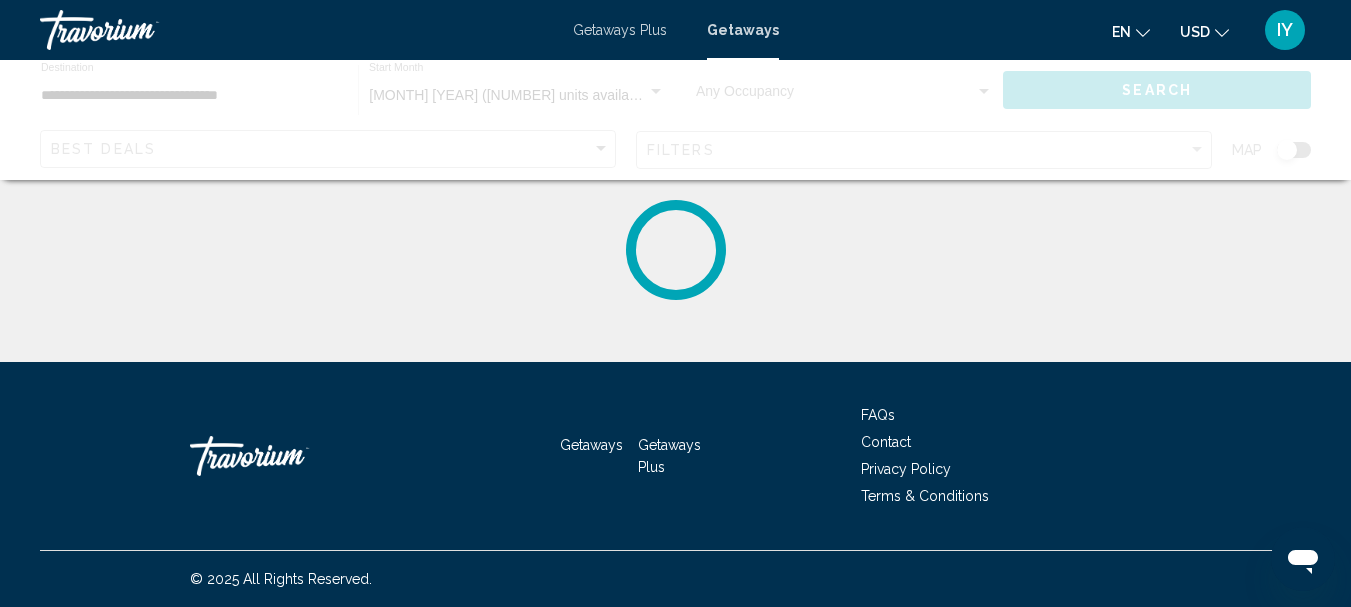 scroll, scrollTop: 0, scrollLeft: 0, axis: both 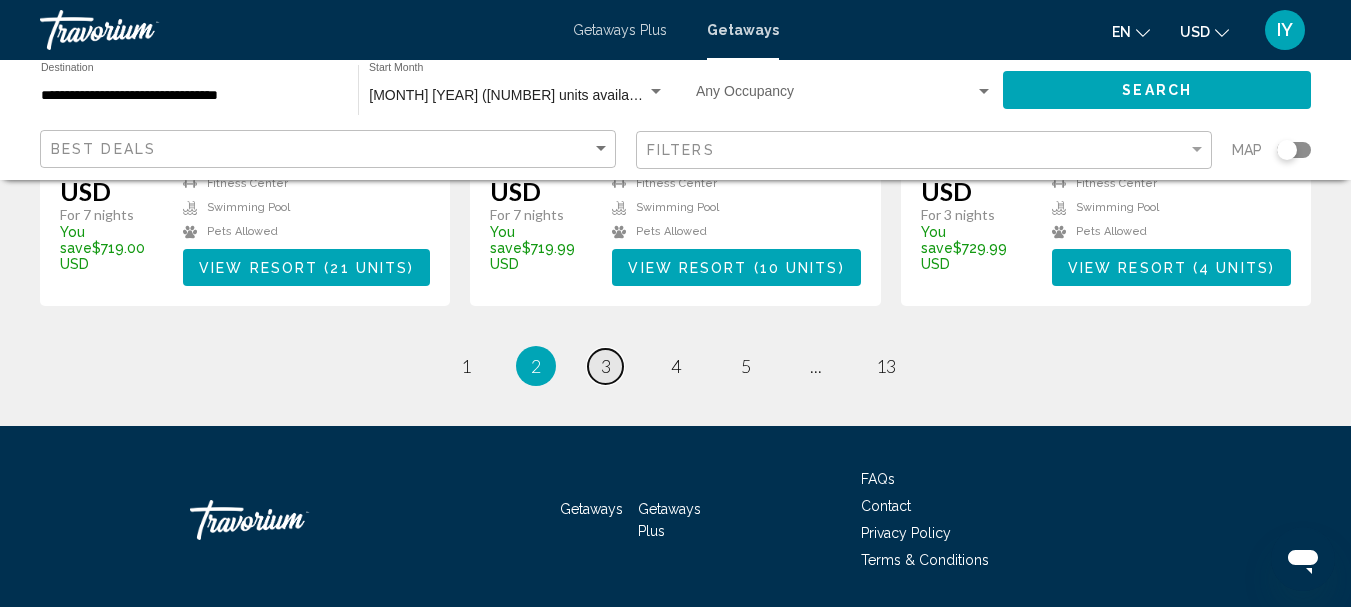 click on "3" at bounding box center (466, 366) 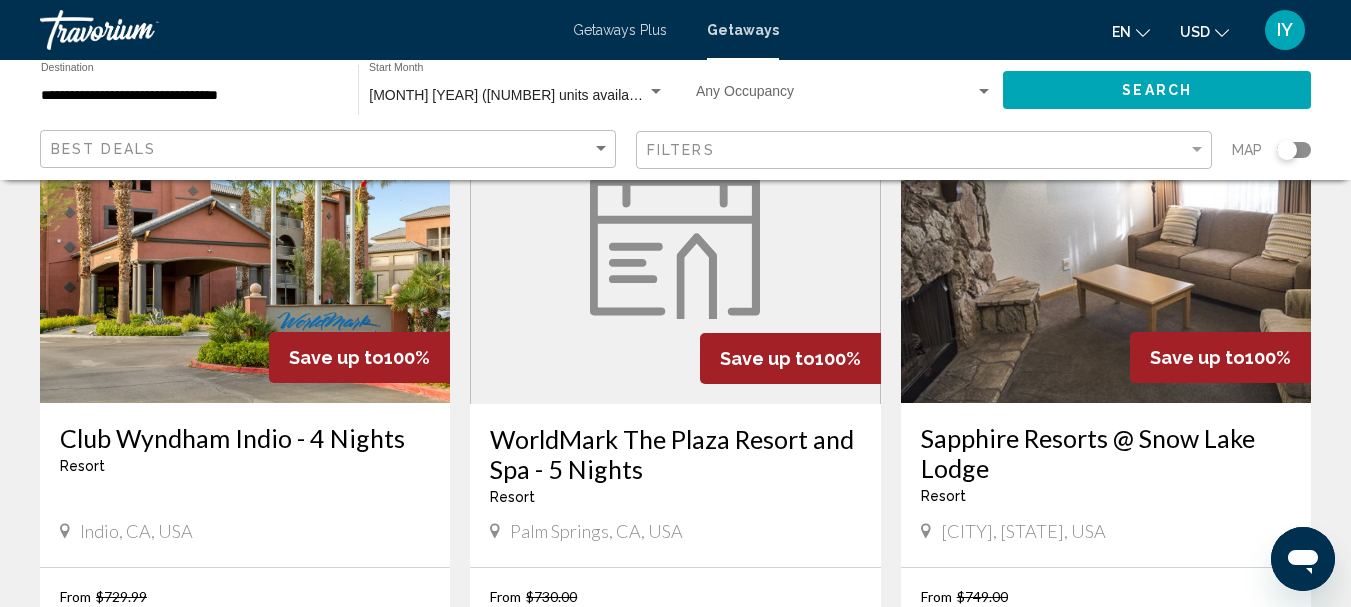 scroll, scrollTop: 320, scrollLeft: 0, axis: vertical 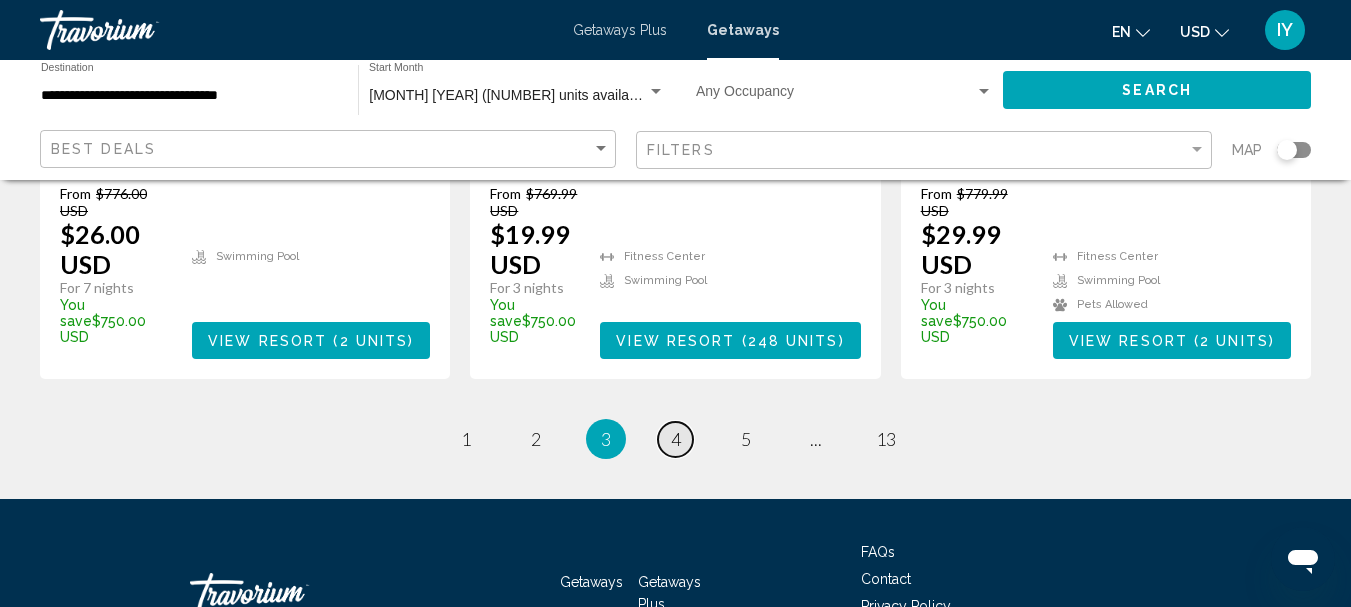 click on "page  4" at bounding box center [465, 439] 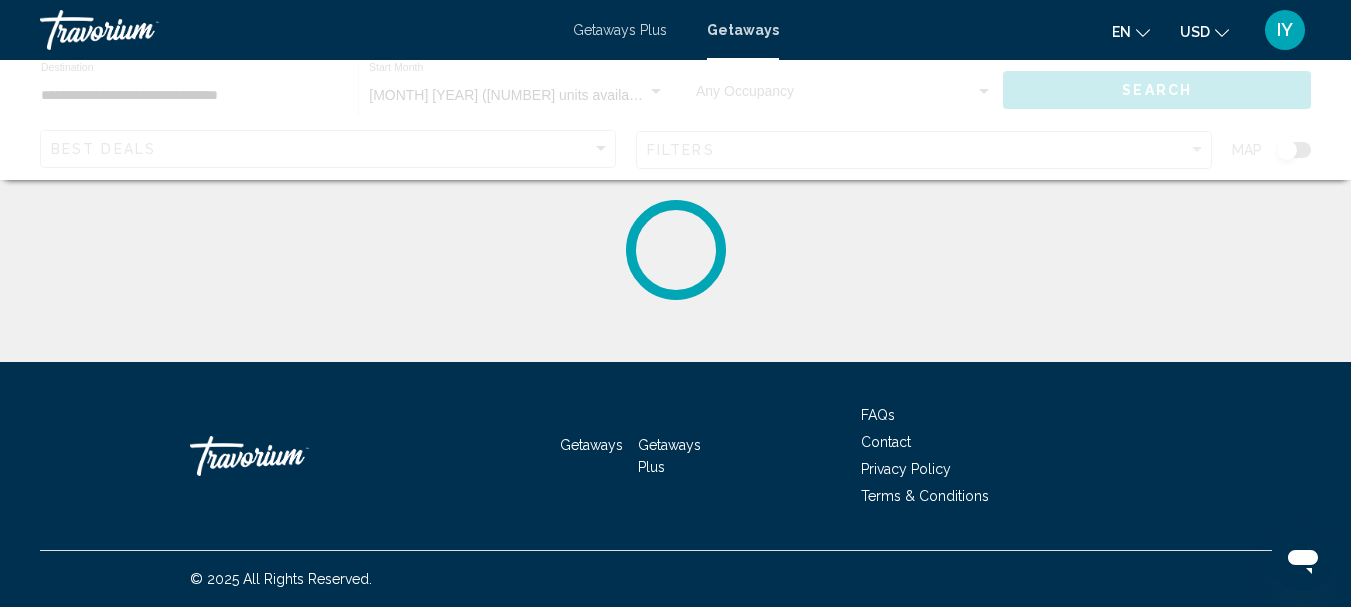 scroll, scrollTop: 0, scrollLeft: 0, axis: both 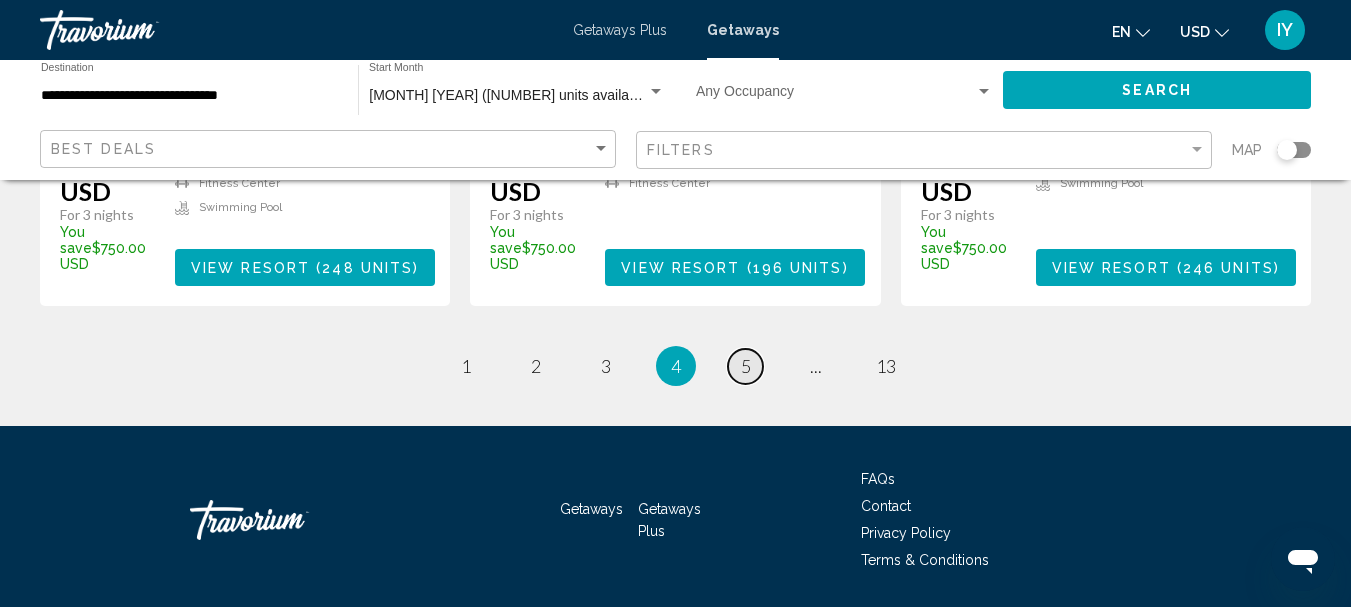 click on "5" at bounding box center [466, 366] 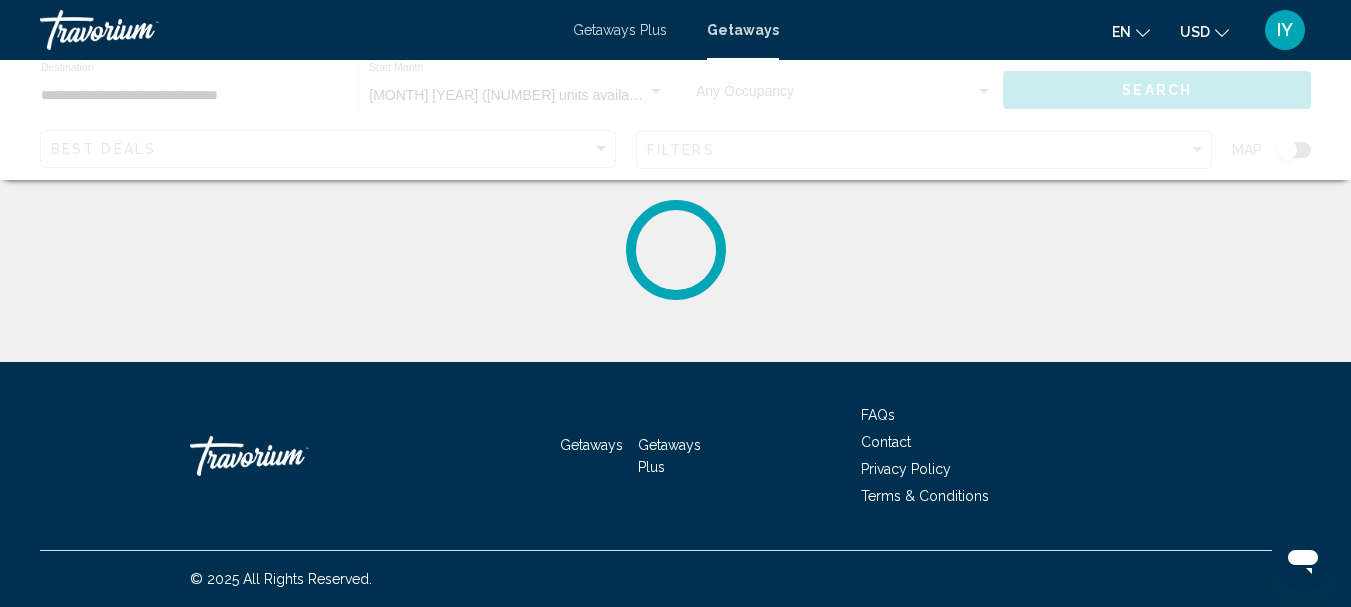 scroll, scrollTop: 0, scrollLeft: 0, axis: both 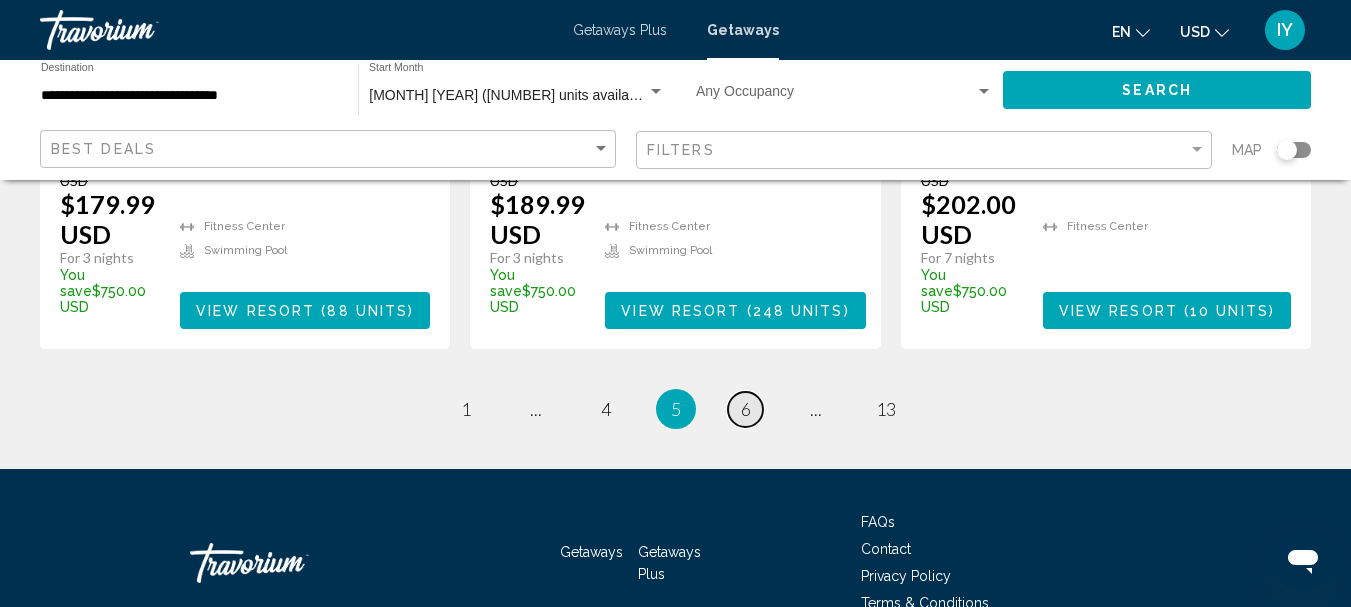 click on "6" at bounding box center (466, 409) 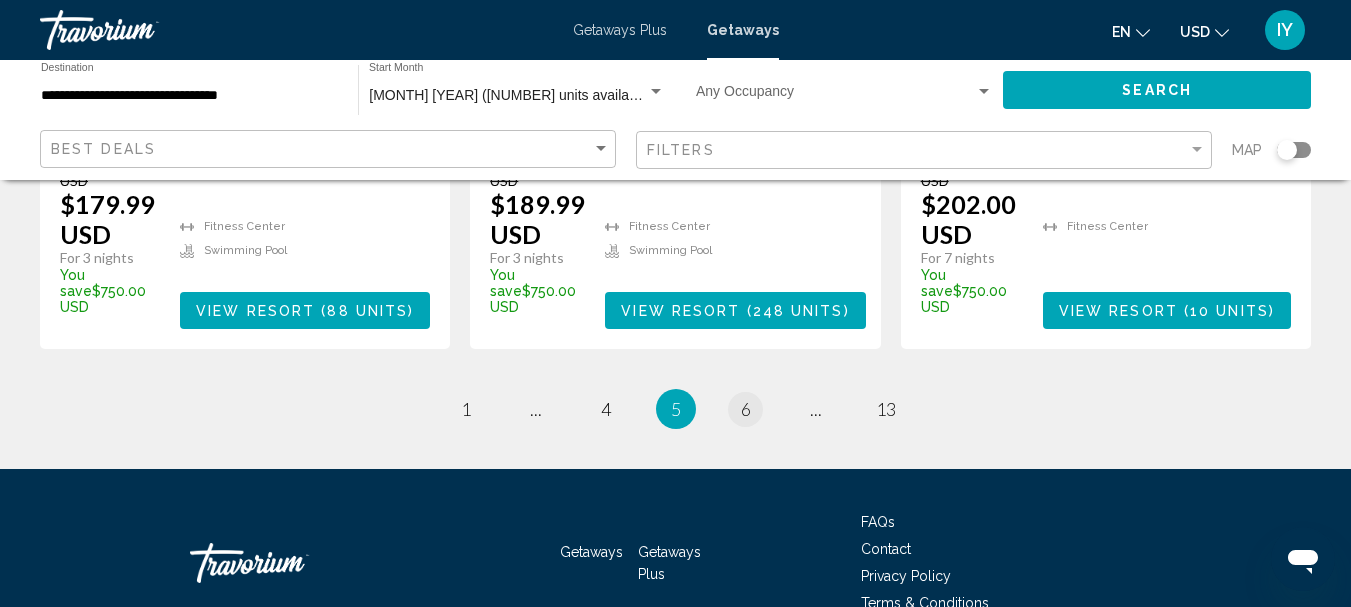 scroll, scrollTop: 0, scrollLeft: 0, axis: both 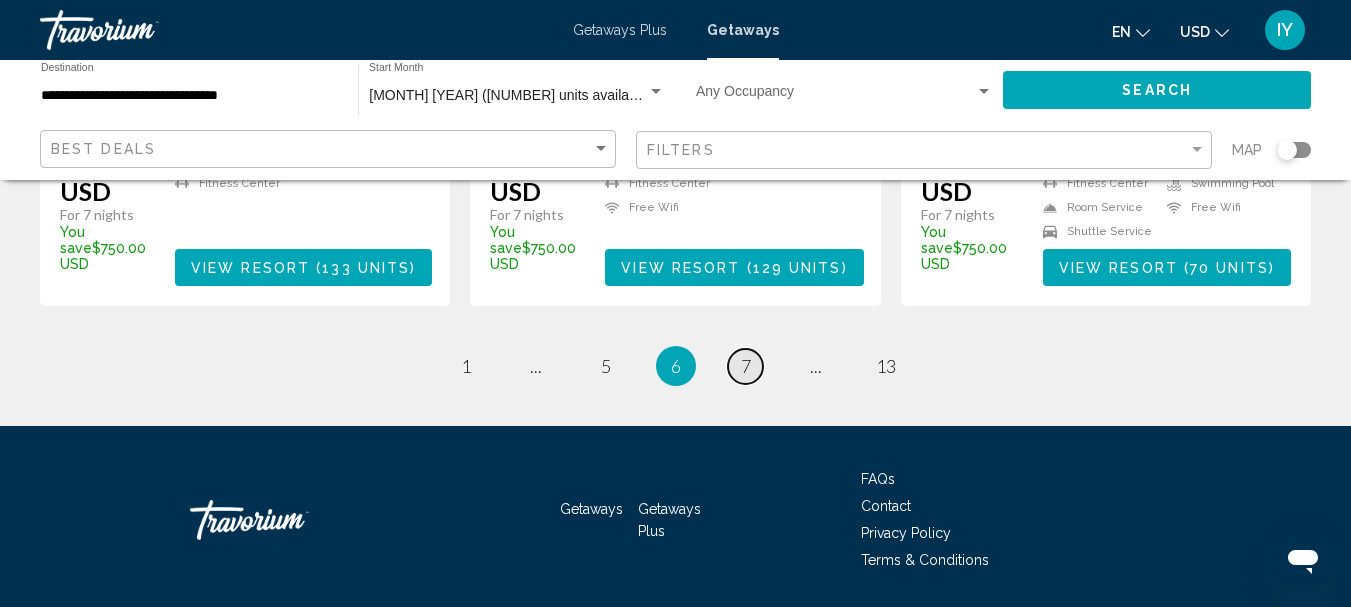 click on "7" at bounding box center [466, 366] 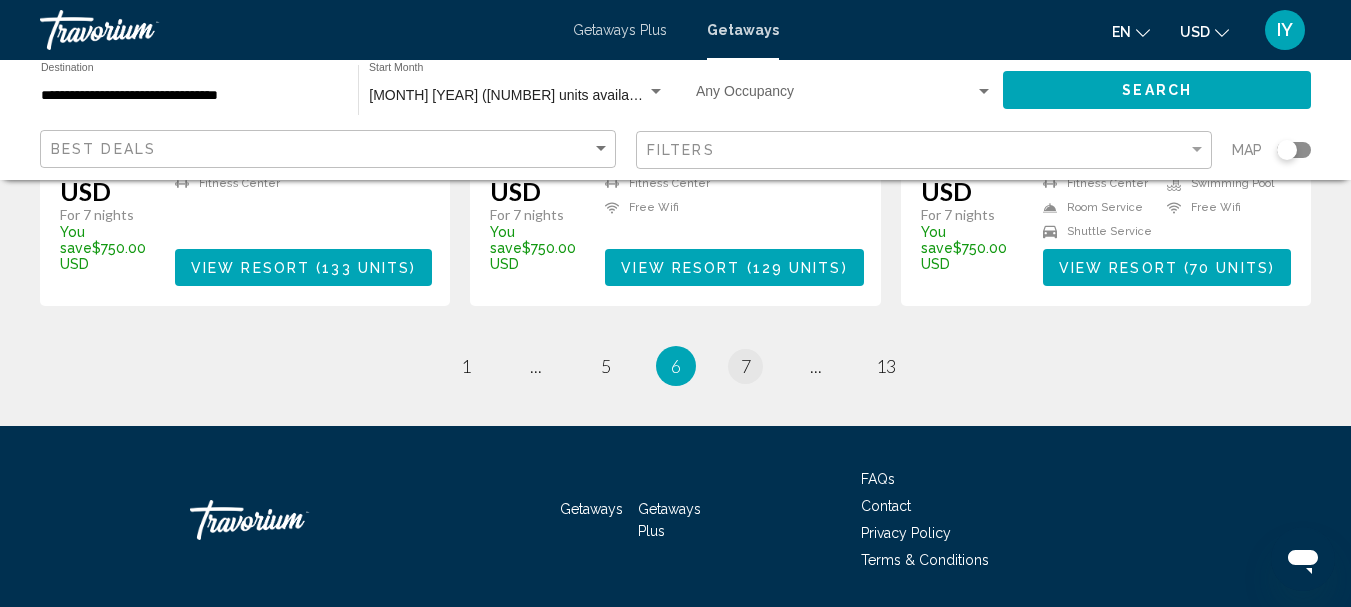 scroll, scrollTop: 0, scrollLeft: 0, axis: both 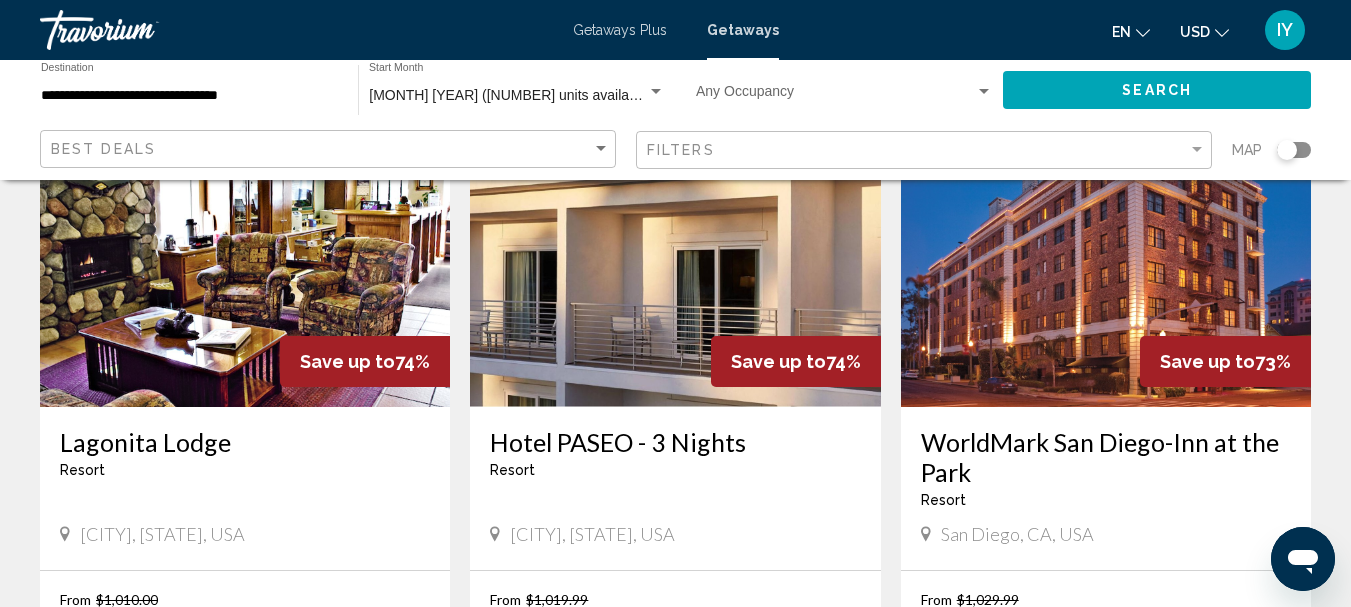 click on "WorldMark San Diego-Inn at the Park" at bounding box center (1106, 457) 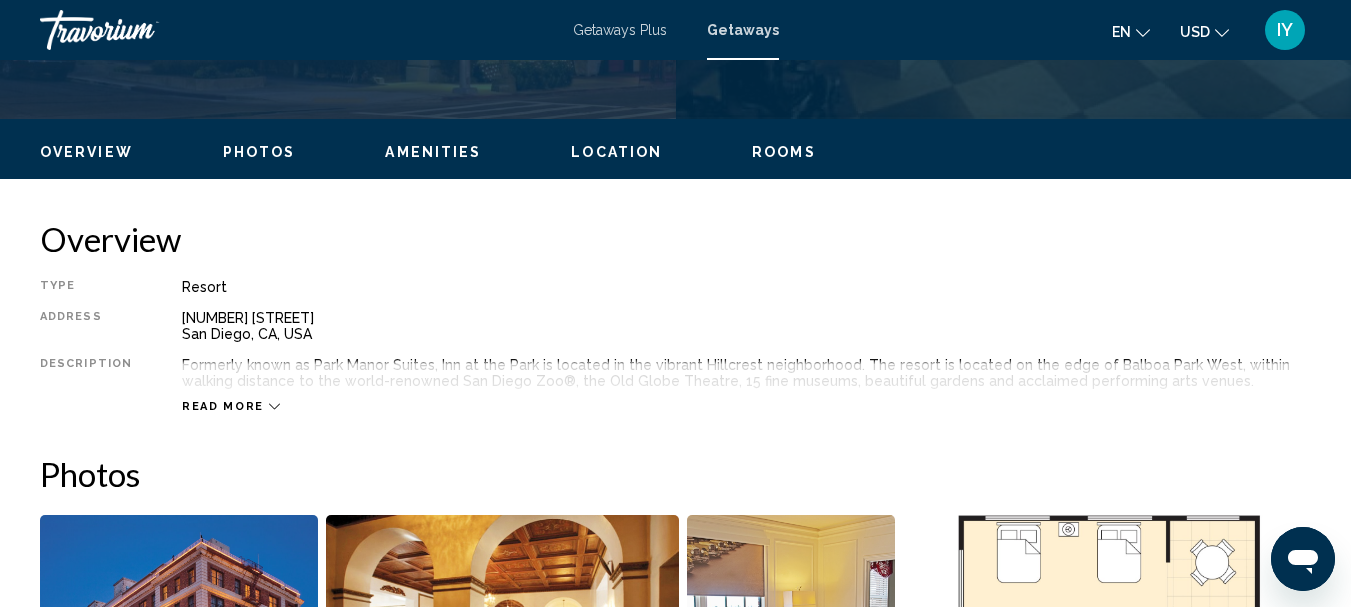 scroll, scrollTop: 232, scrollLeft: 0, axis: vertical 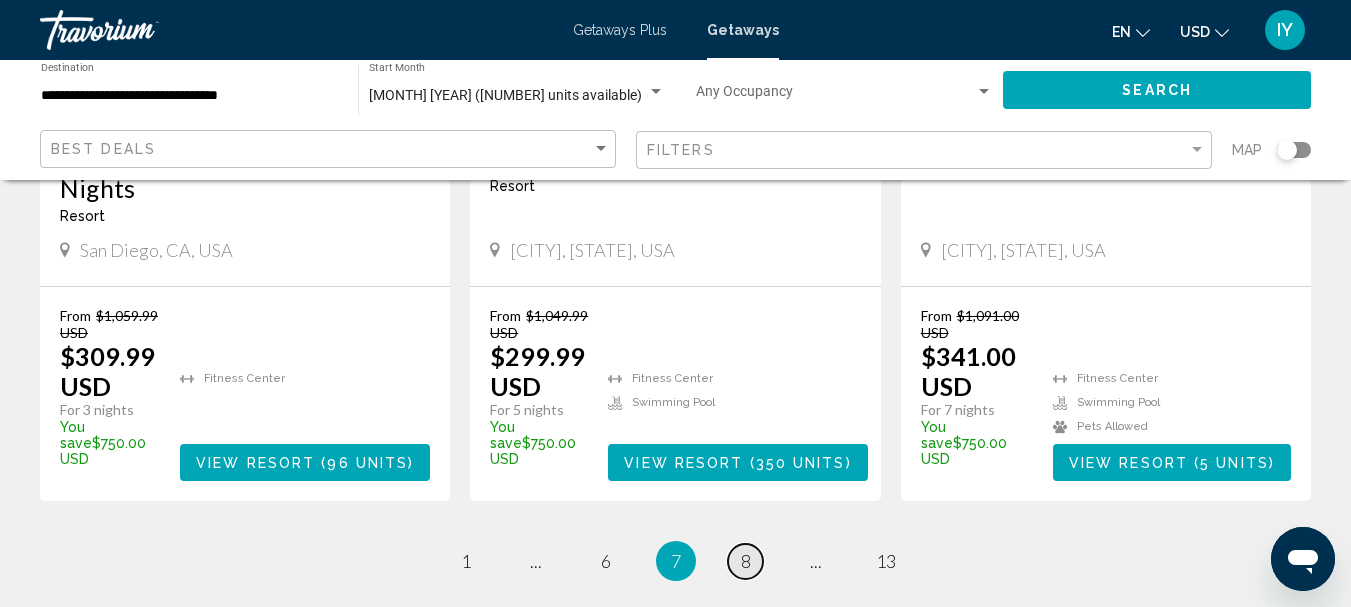 click on "8" at bounding box center (466, 561) 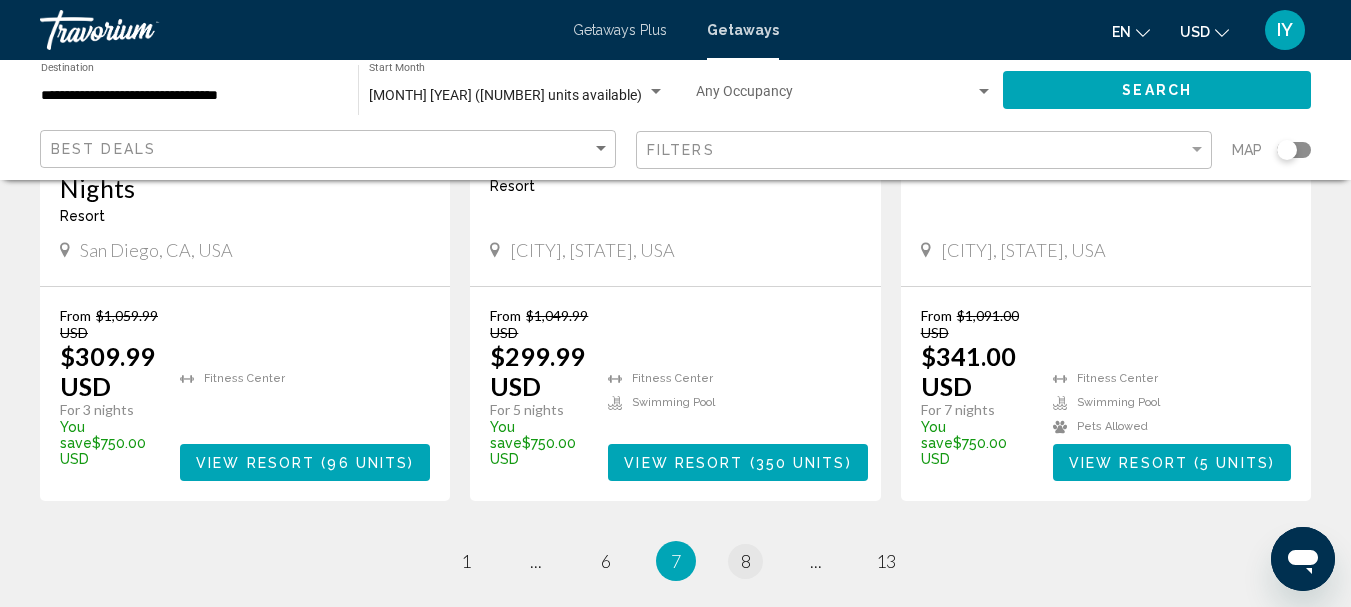 scroll, scrollTop: 0, scrollLeft: 0, axis: both 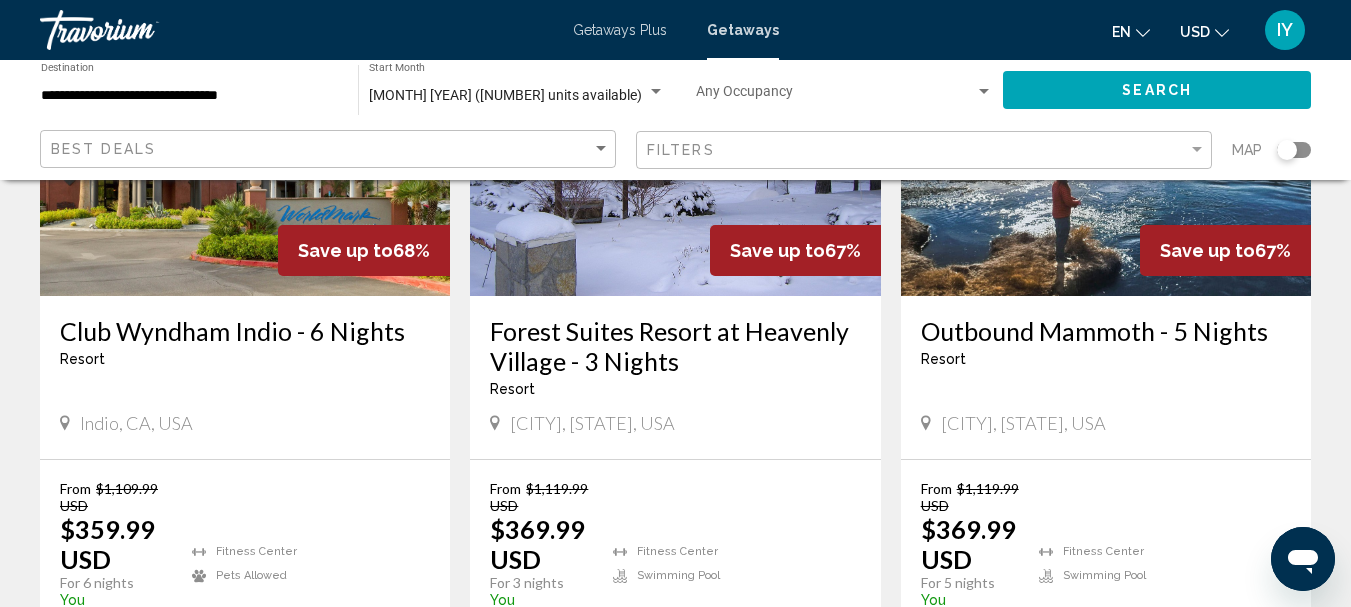 click on "Forest Suites Resort at Heavenly Village - 3 Nights" at bounding box center (675, 346) 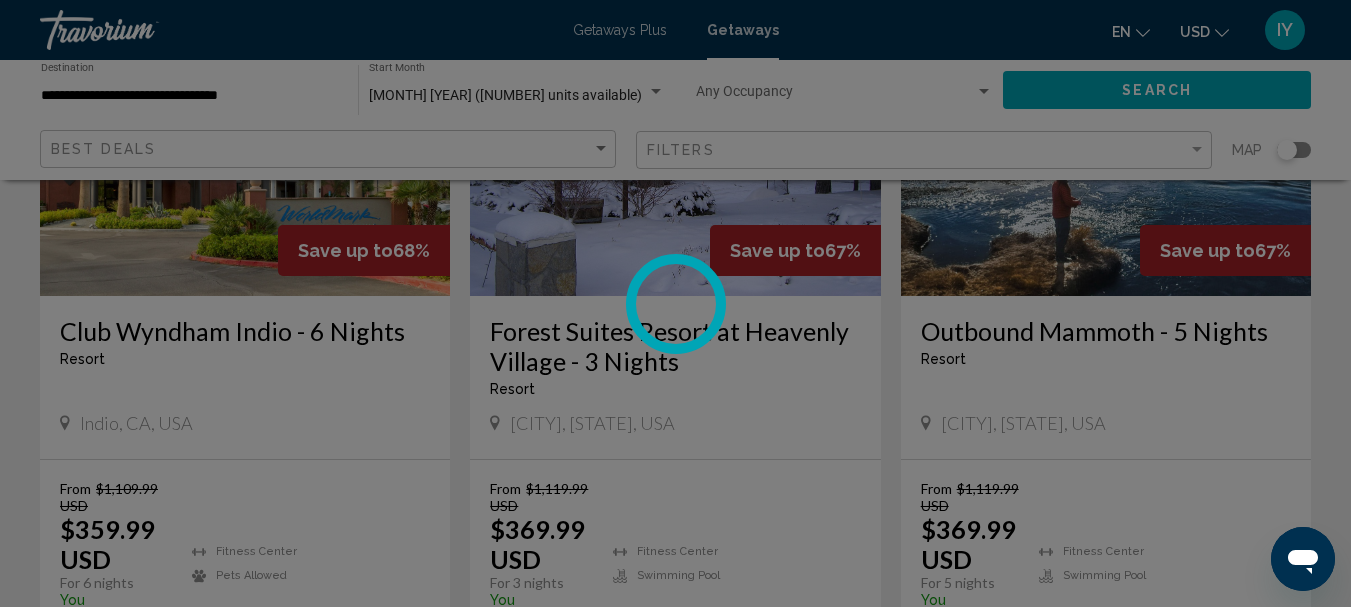 scroll, scrollTop: 232, scrollLeft: 0, axis: vertical 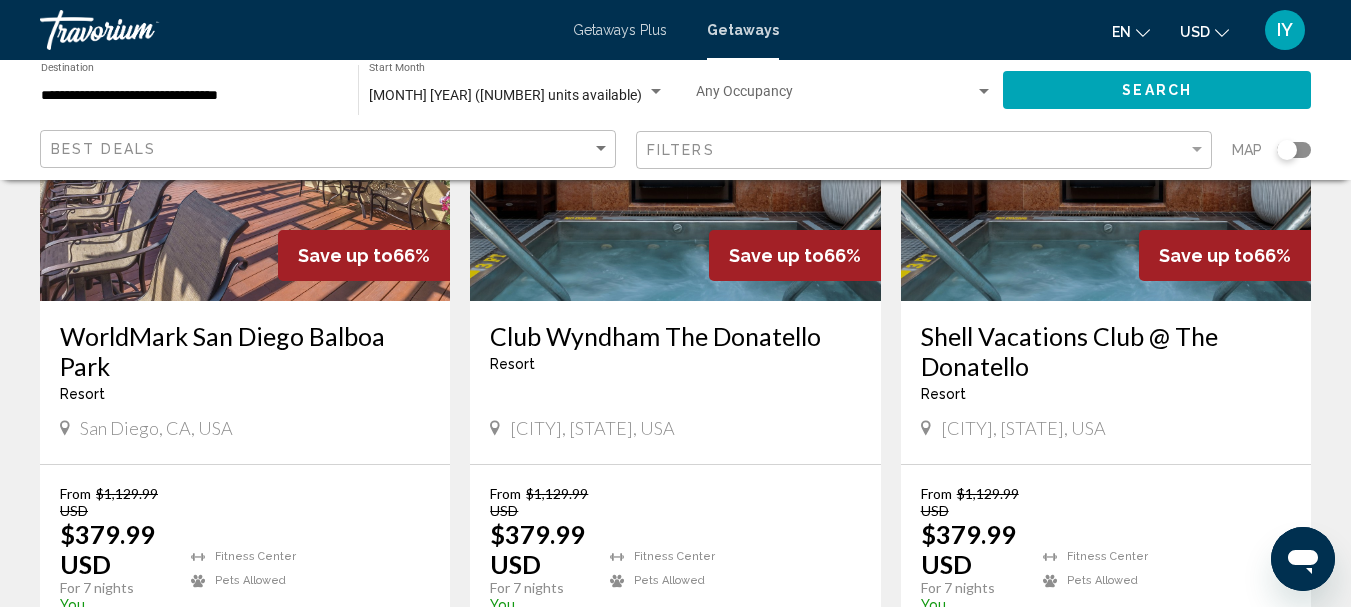 click on "WorldMark San Diego Balboa Park" at bounding box center [245, 351] 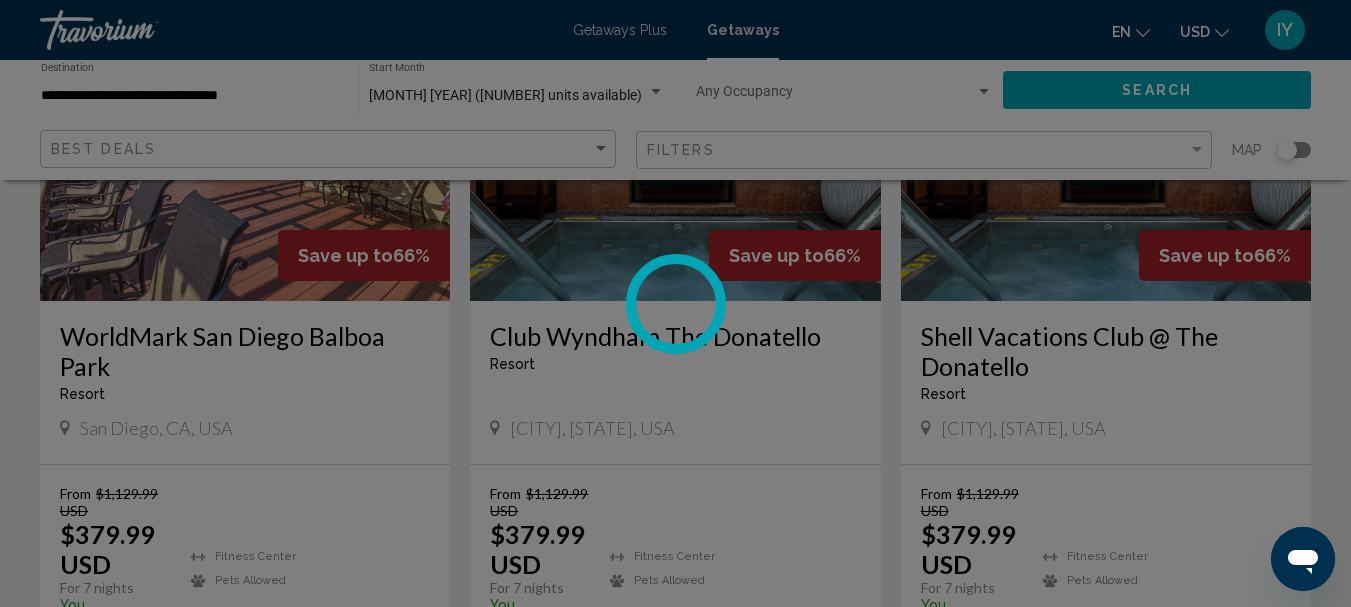 scroll, scrollTop: 232, scrollLeft: 0, axis: vertical 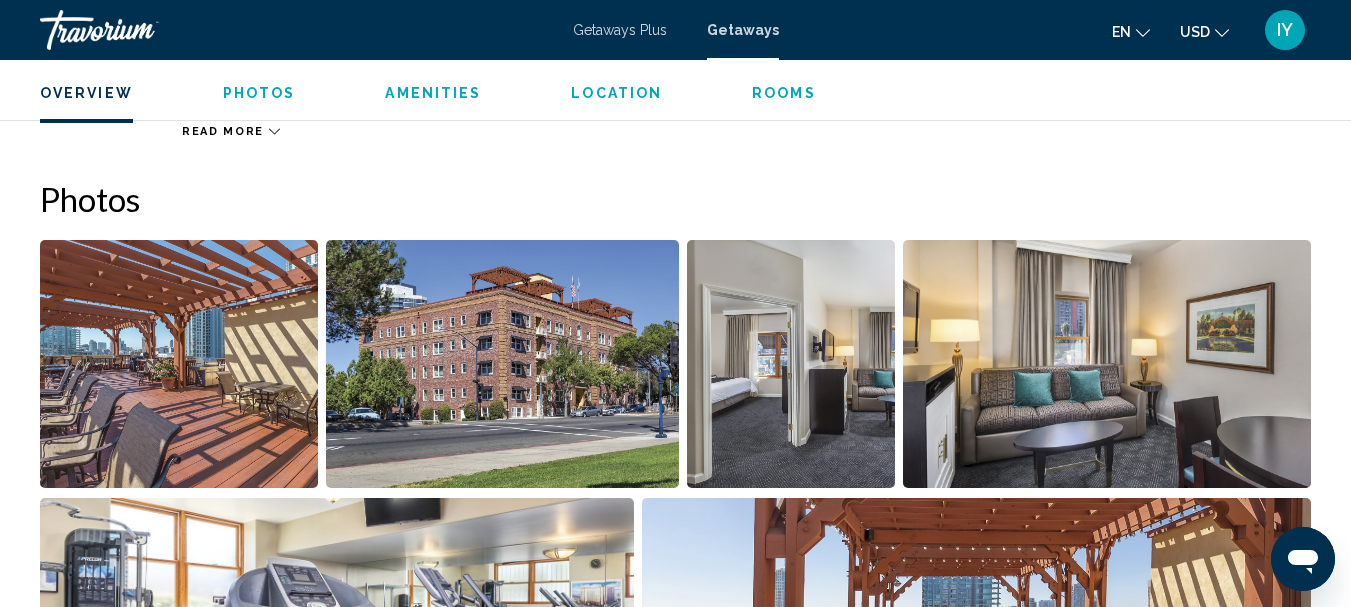 click at bounding box center [179, 364] 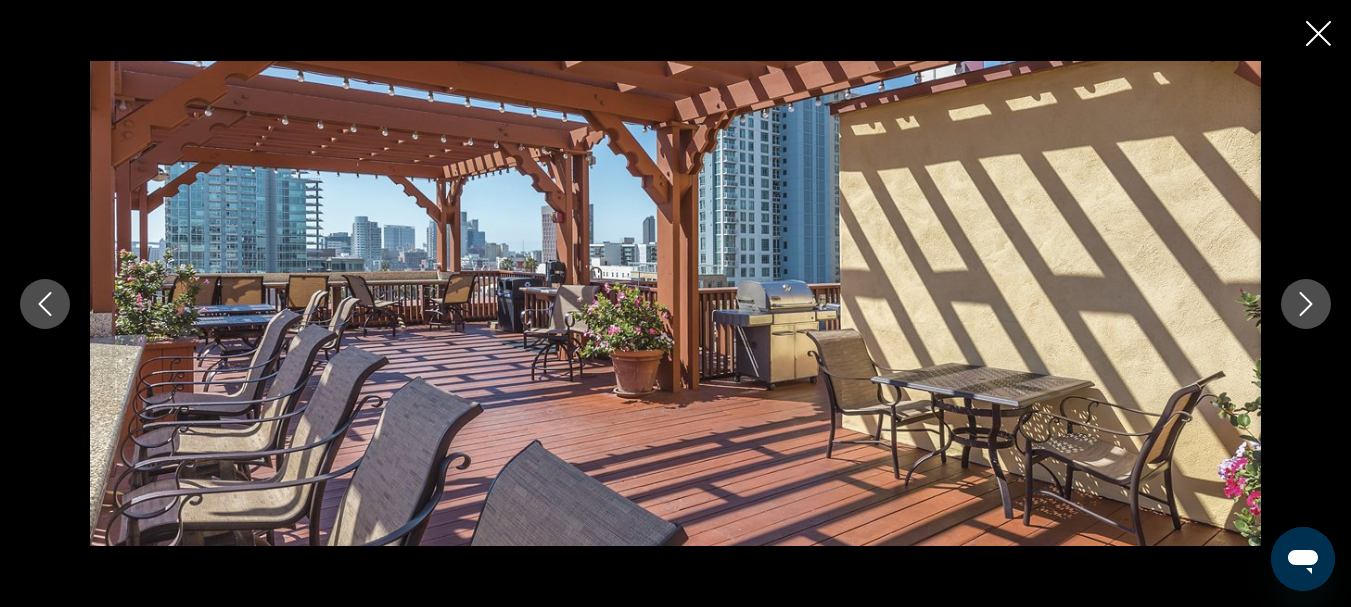 click at bounding box center [1306, 304] 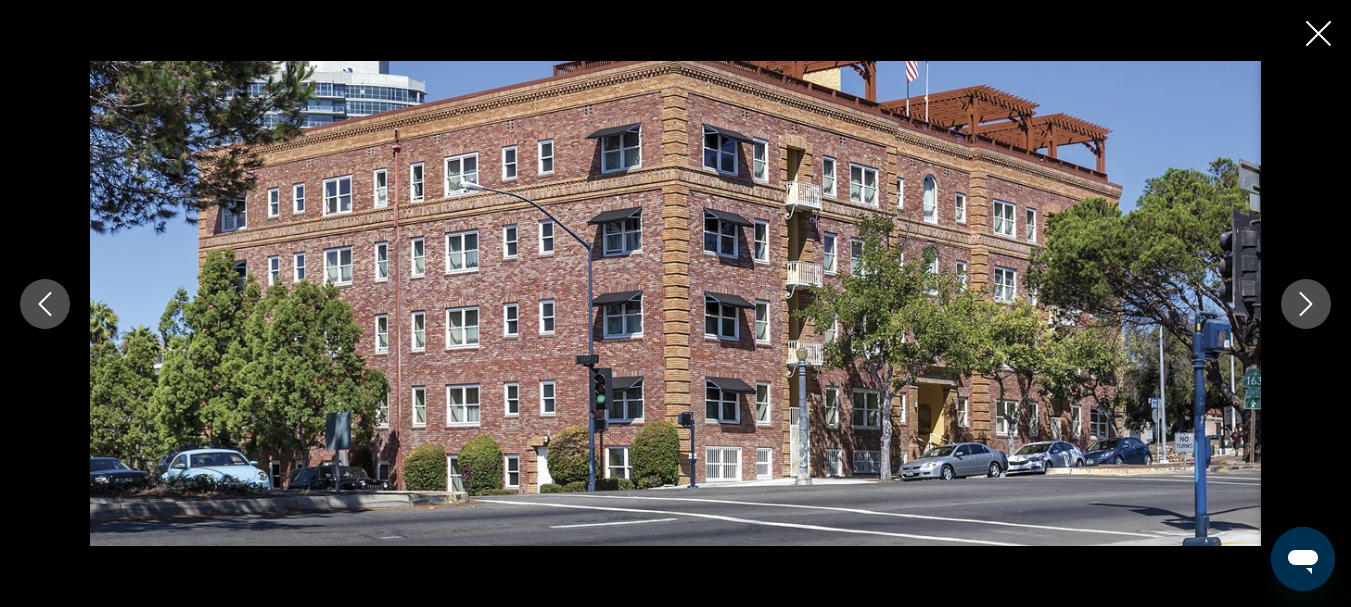 click at bounding box center [1306, 304] 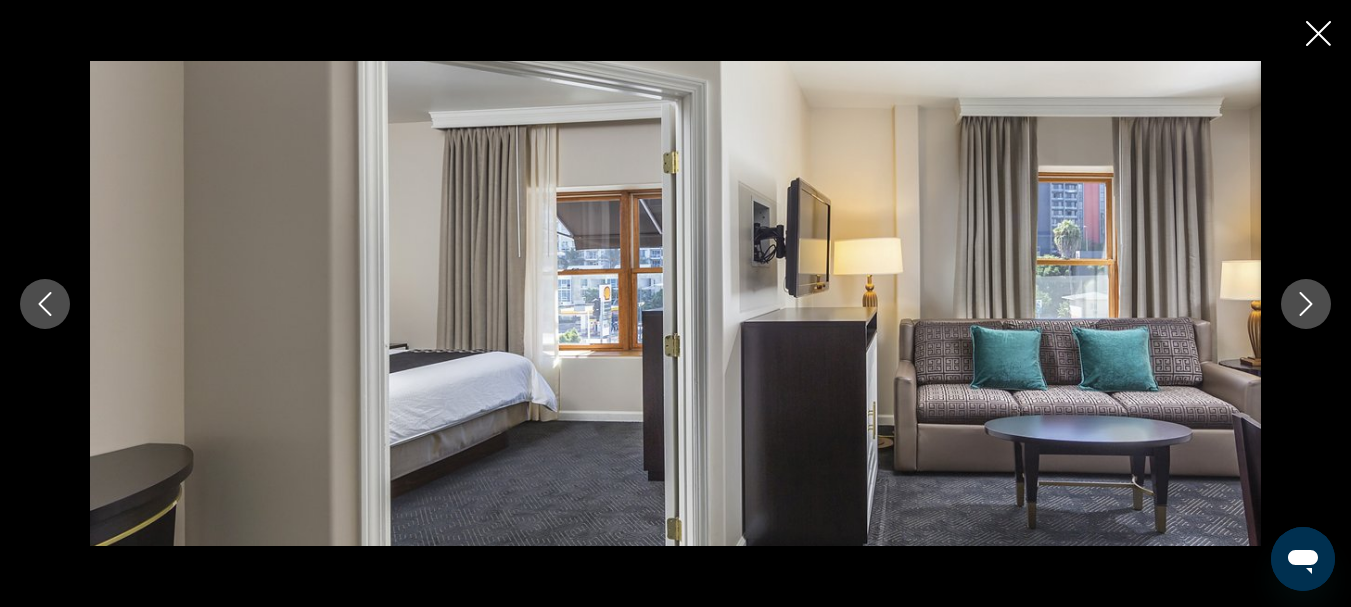 click at bounding box center (1306, 304) 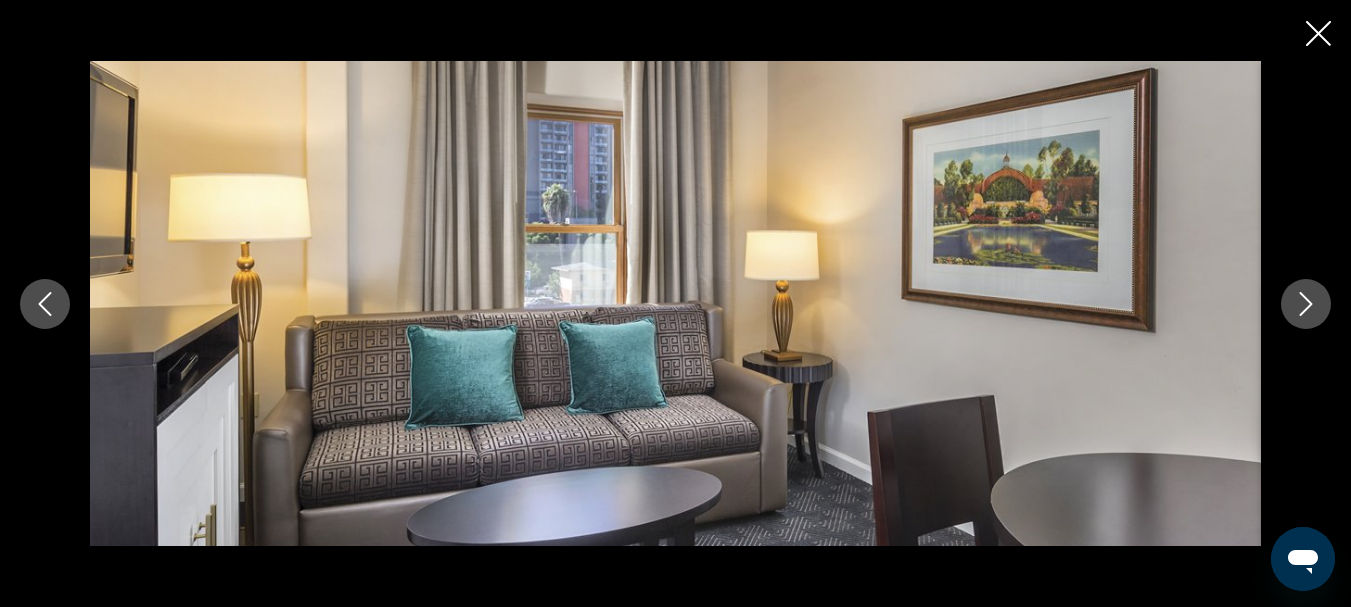 click at bounding box center [1306, 304] 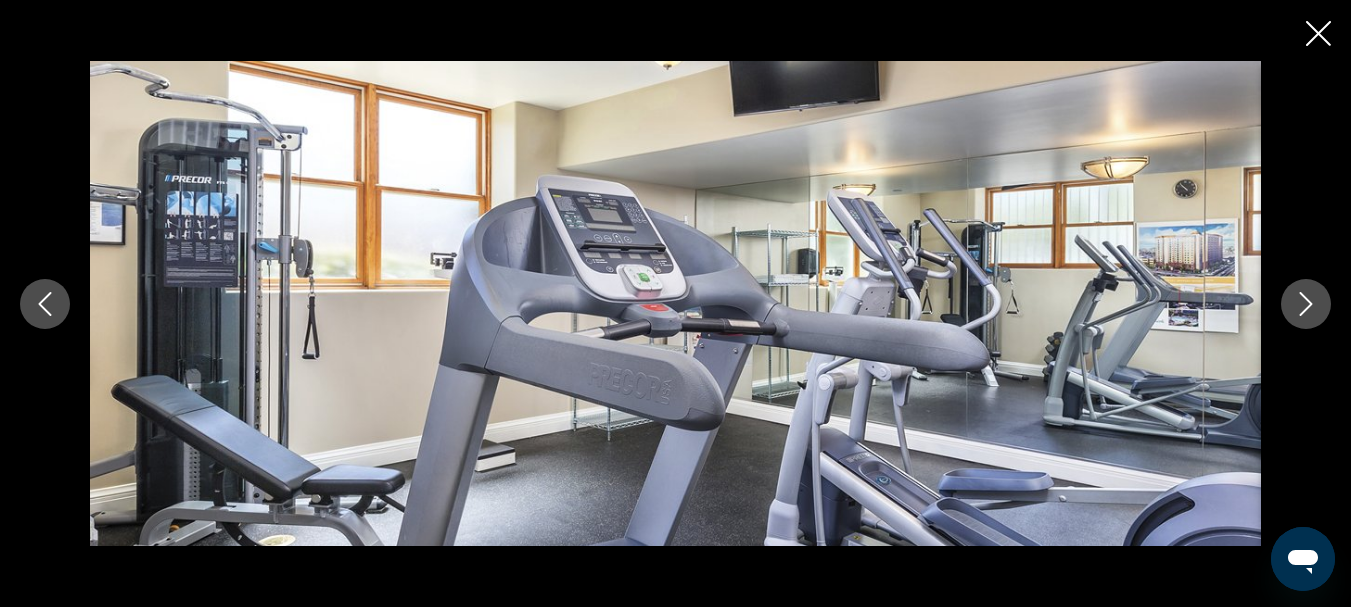 click at bounding box center (1306, 304) 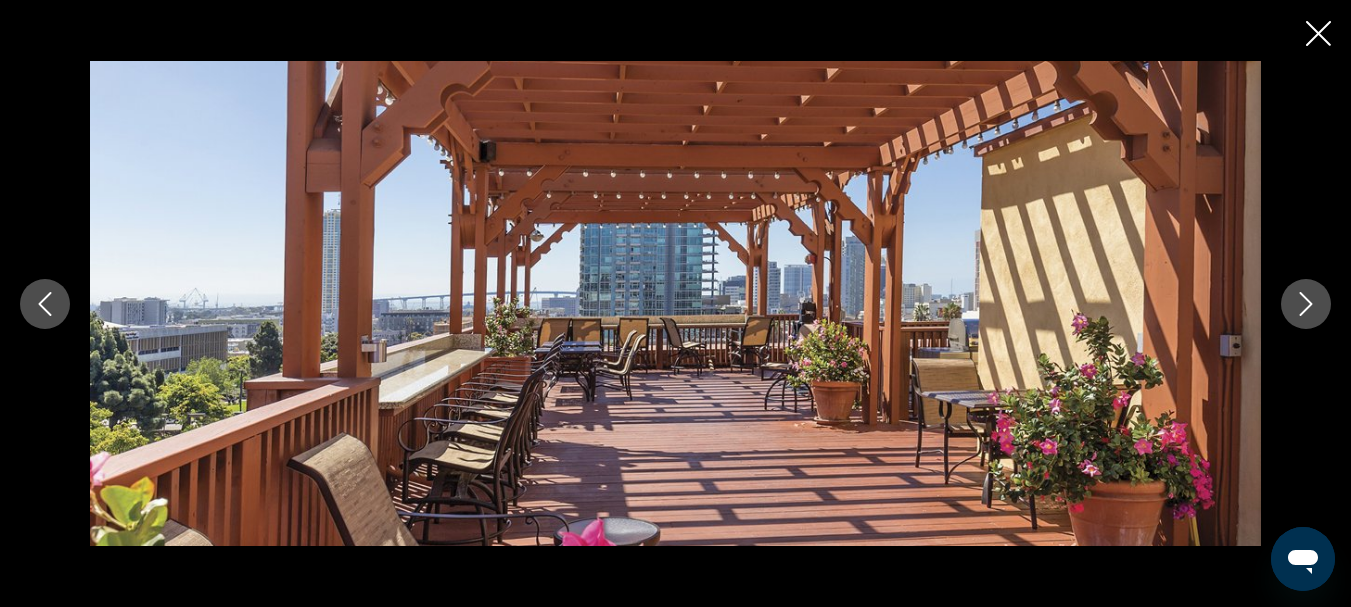 click at bounding box center (1306, 304) 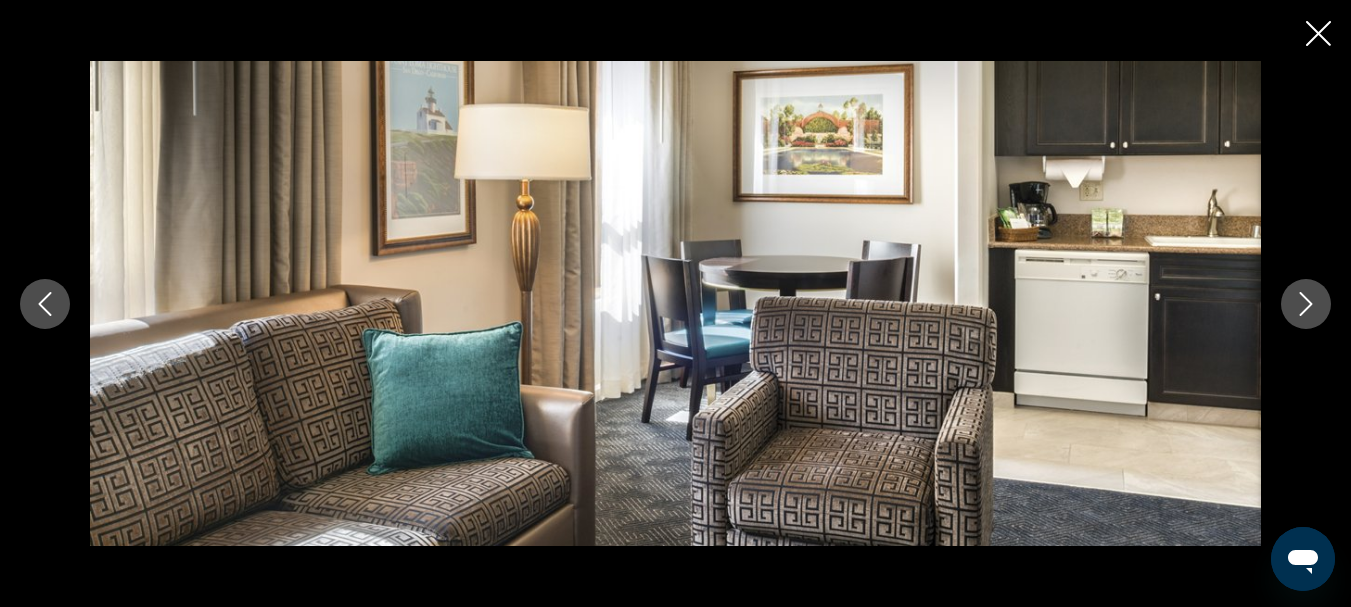 click at bounding box center (1306, 304) 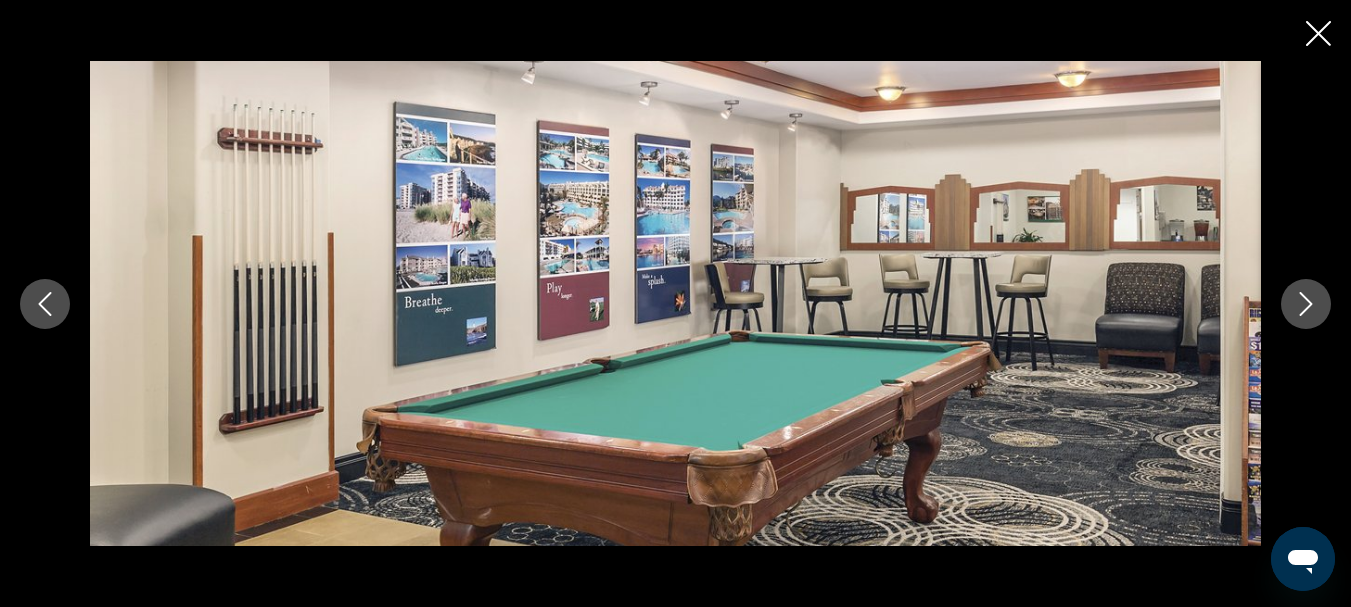 click at bounding box center [1306, 304] 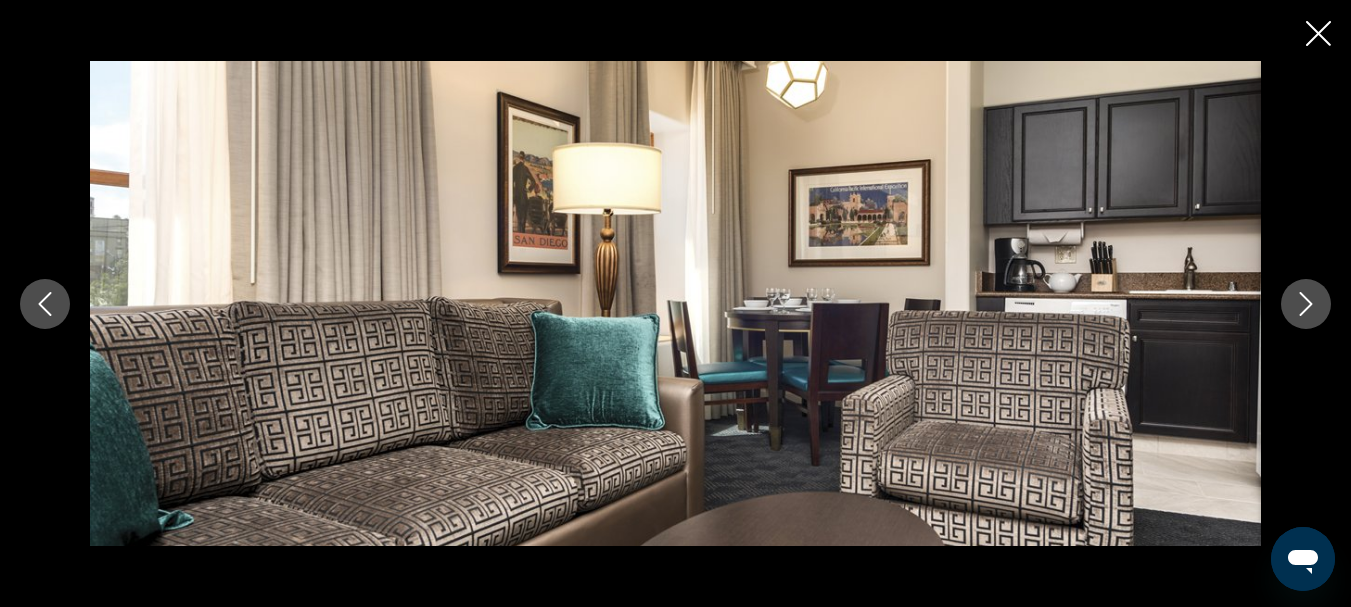 click at bounding box center [1306, 304] 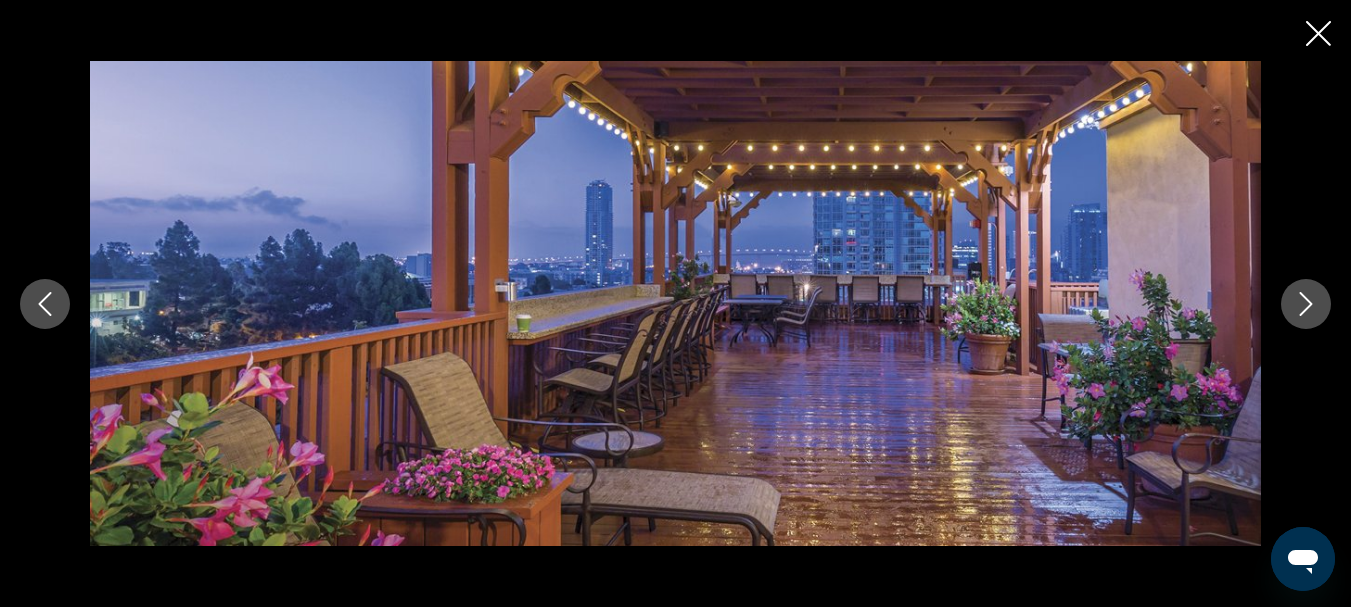 click at bounding box center [1306, 304] 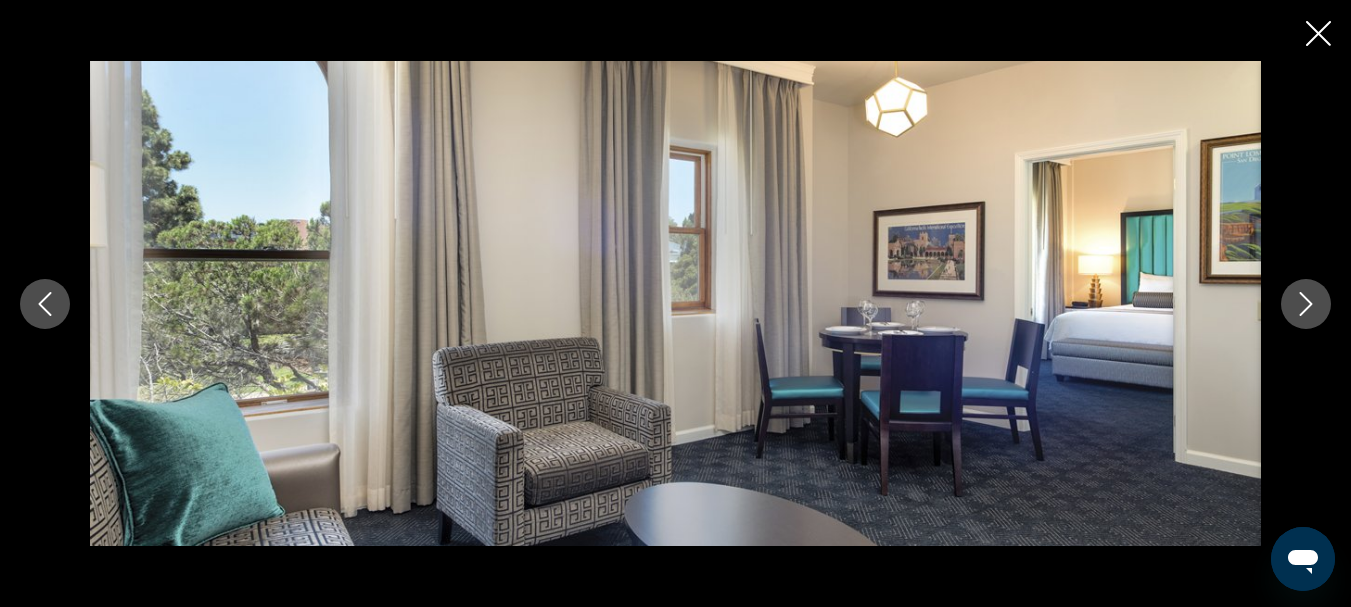 click at bounding box center [1306, 304] 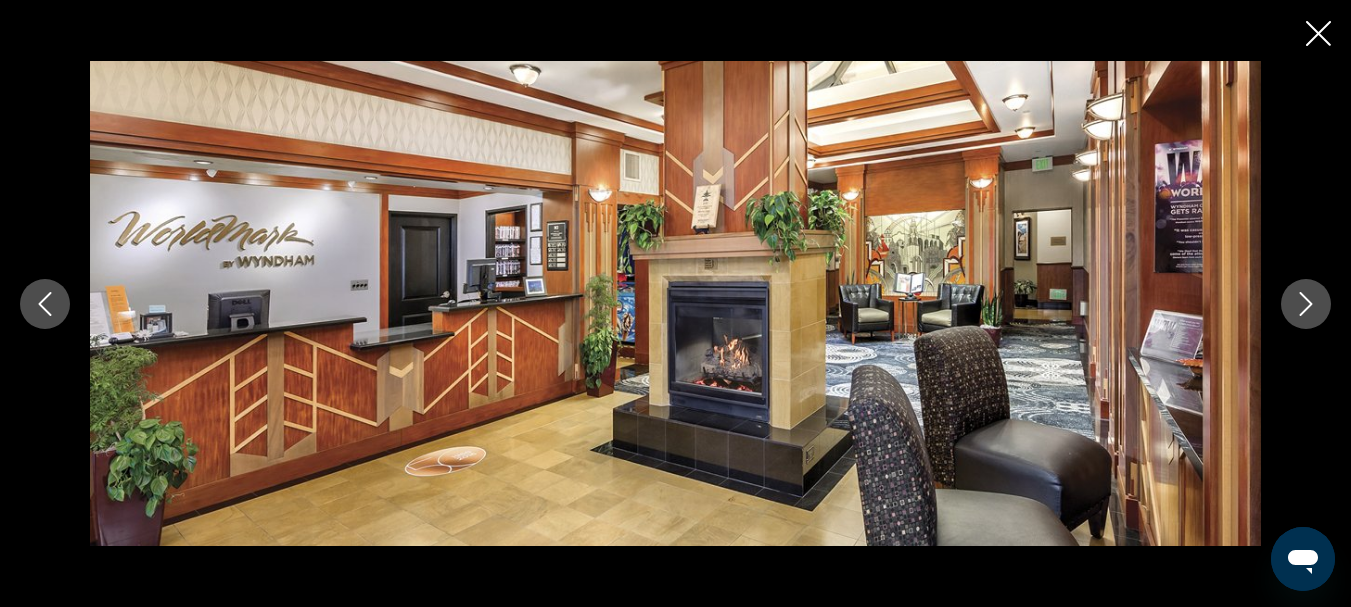 click at bounding box center [1306, 304] 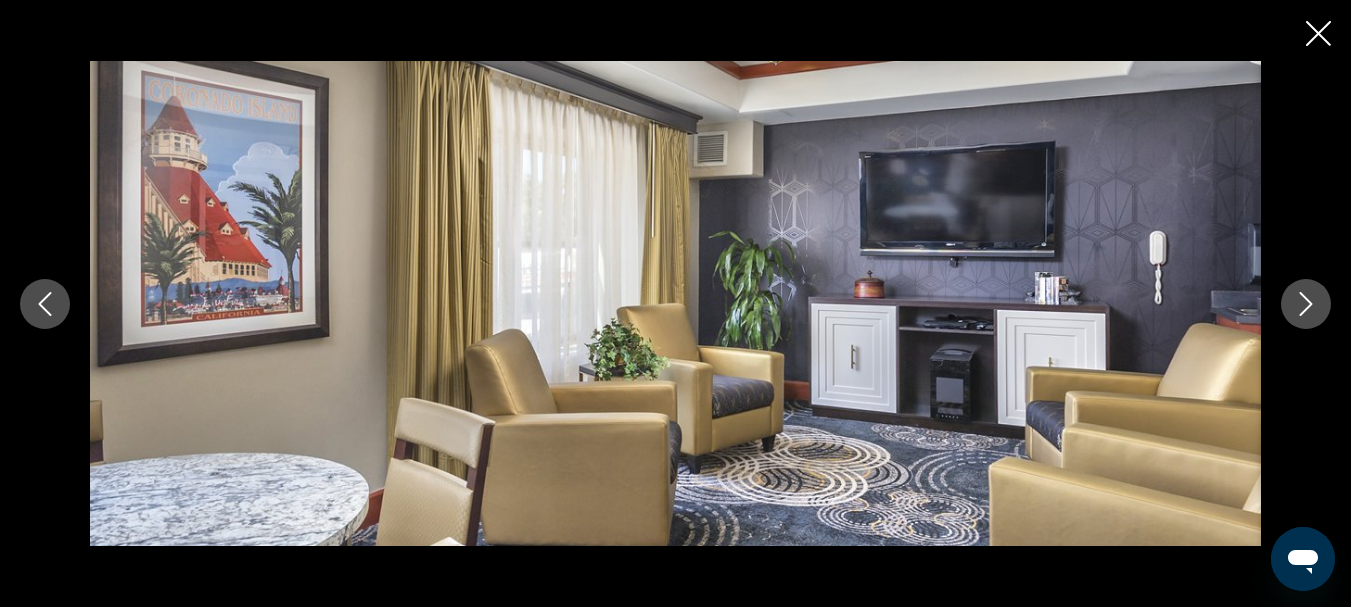 click at bounding box center (1306, 304) 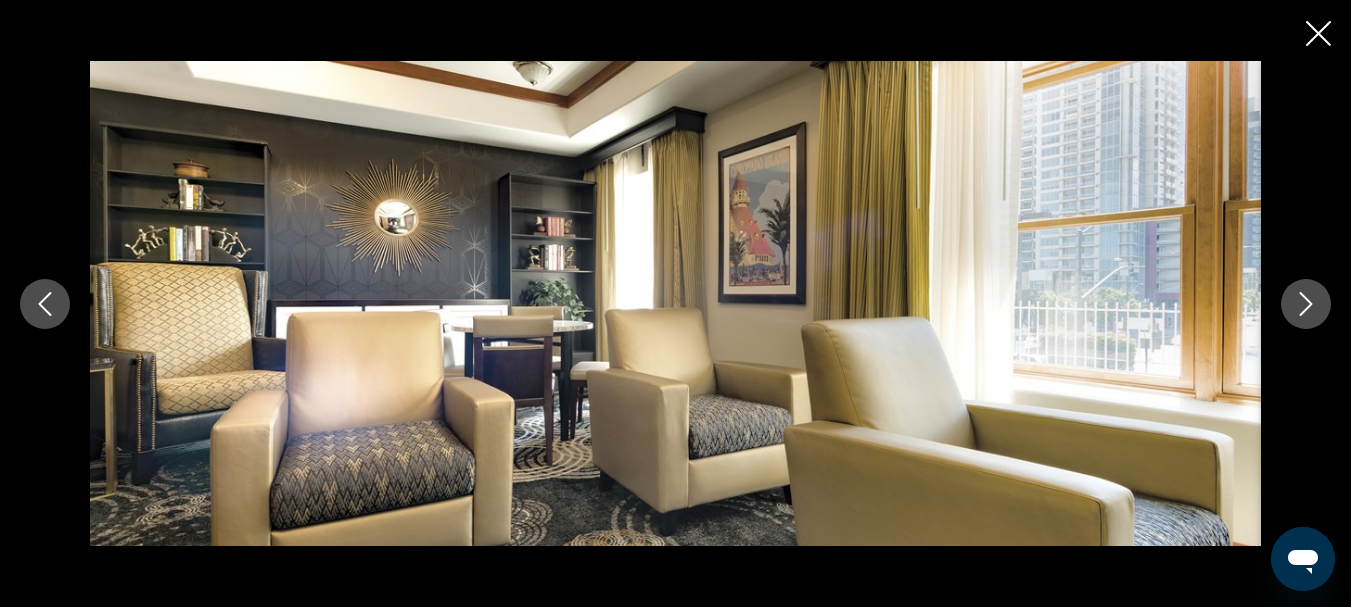 click at bounding box center (1318, 33) 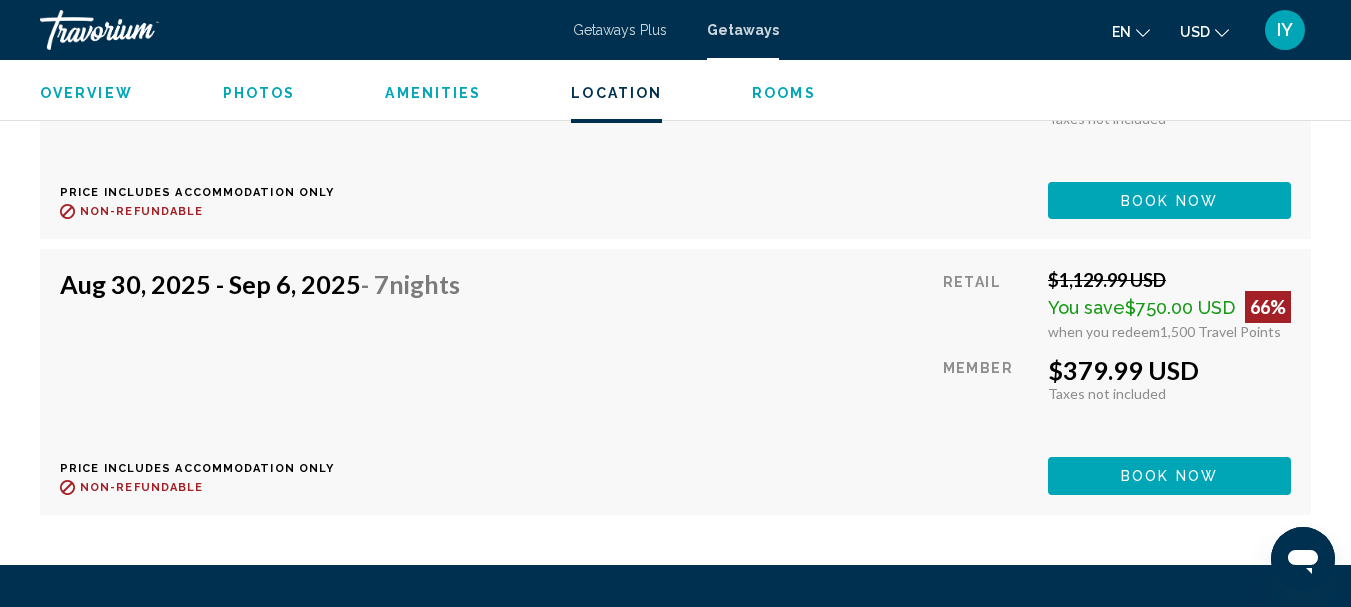 scroll, scrollTop: 4126, scrollLeft: 0, axis: vertical 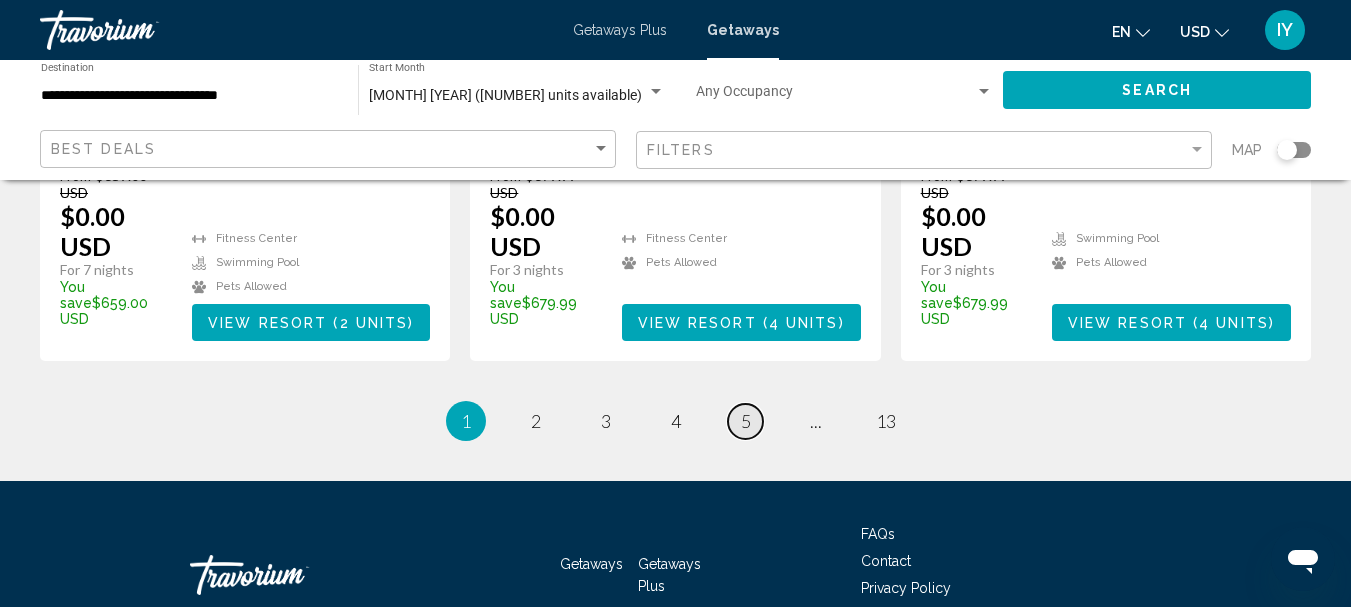 click on "5" at bounding box center (536, 421) 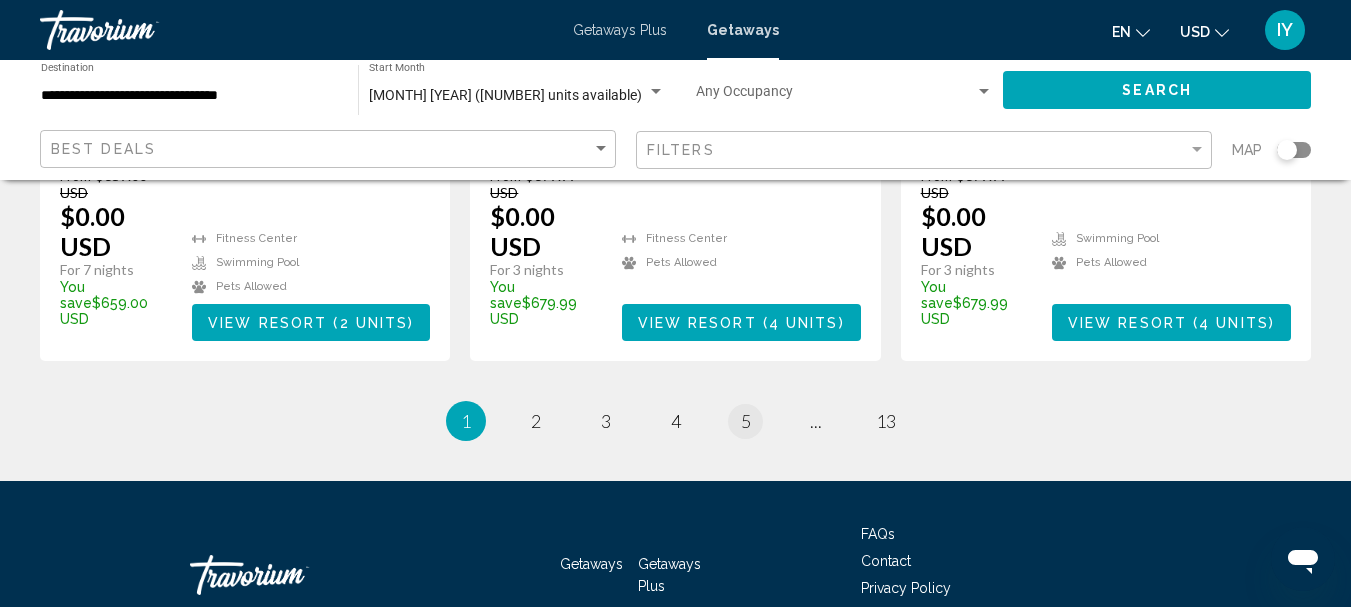 scroll, scrollTop: 0, scrollLeft: 0, axis: both 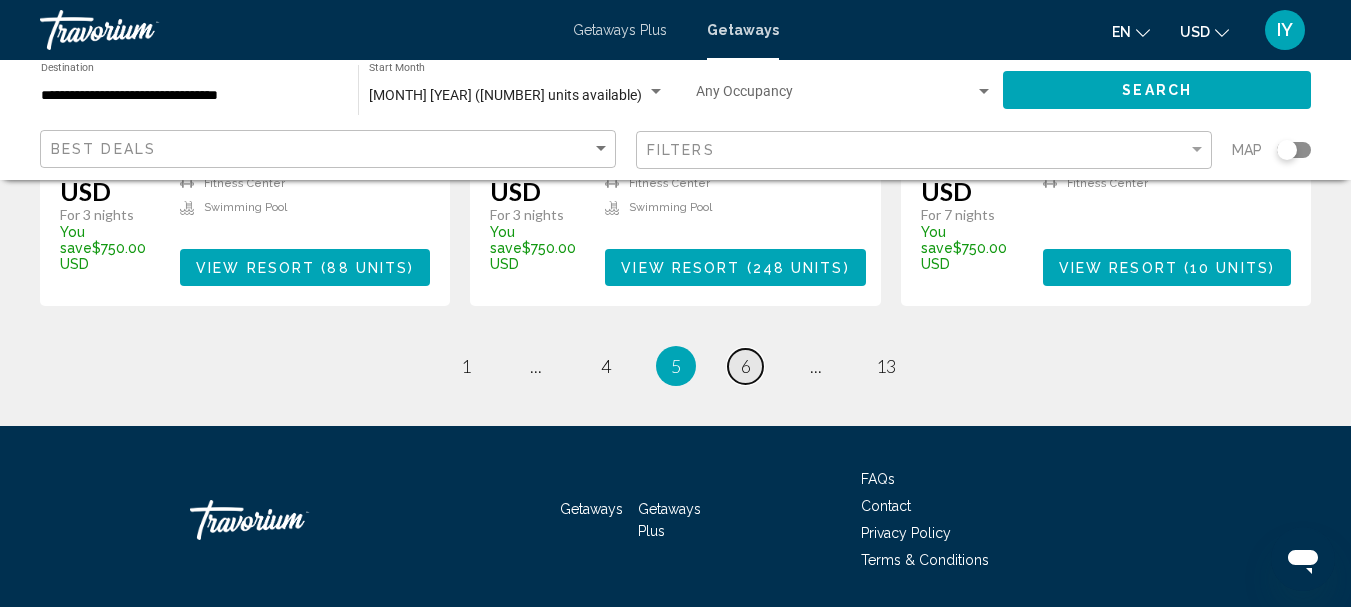 click on "6" at bounding box center (466, 366) 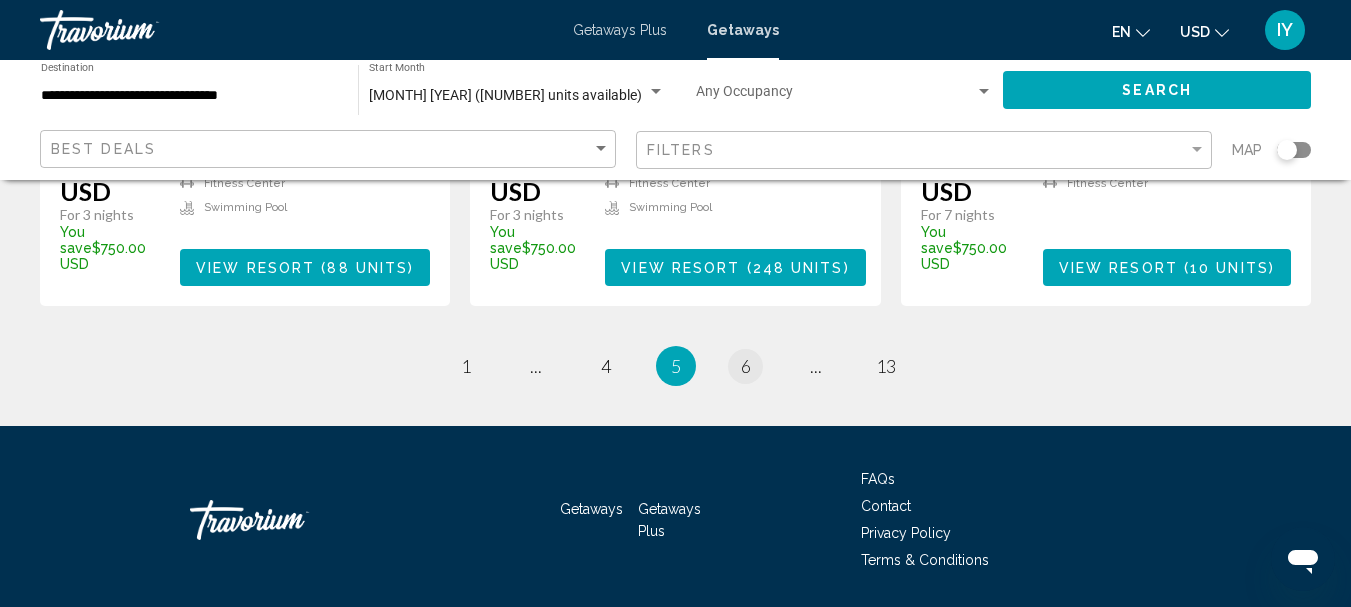 scroll, scrollTop: 0, scrollLeft: 0, axis: both 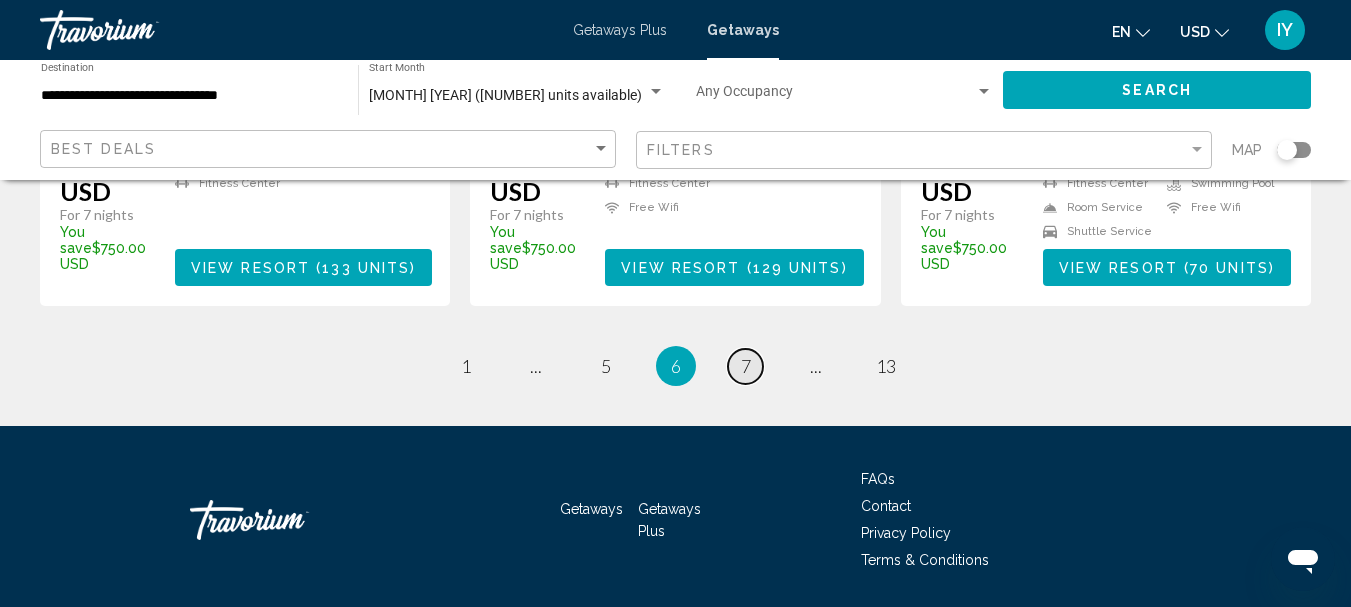 click on "7" at bounding box center (466, 366) 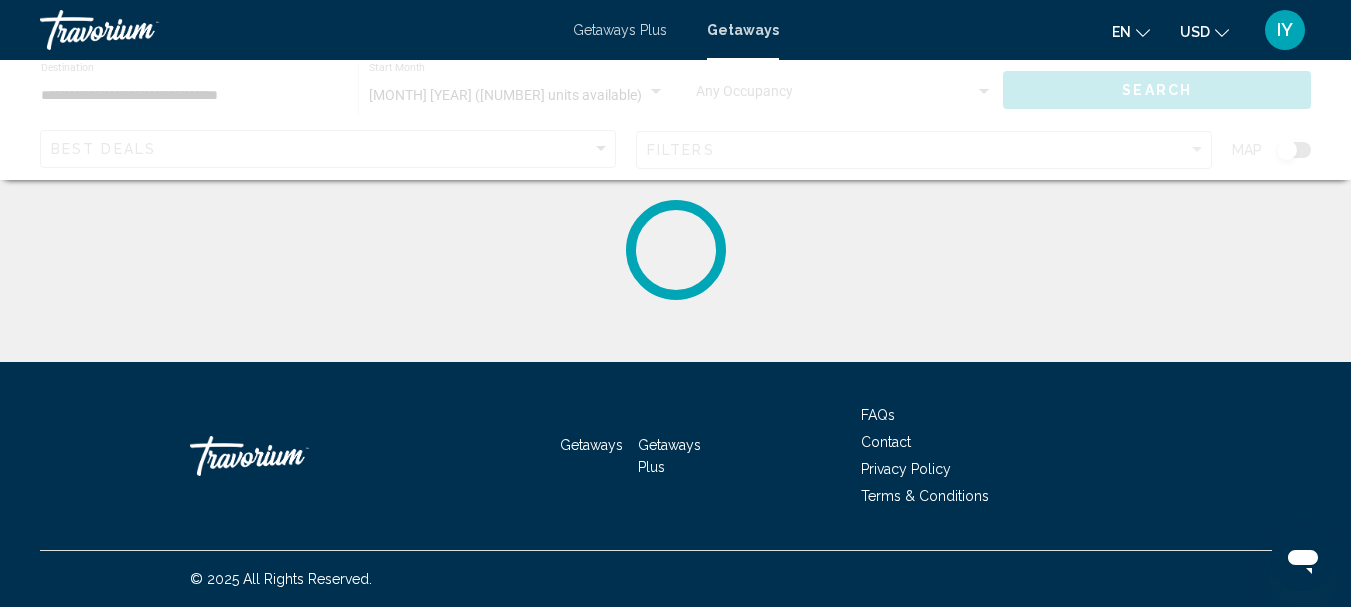 scroll, scrollTop: 0, scrollLeft: 0, axis: both 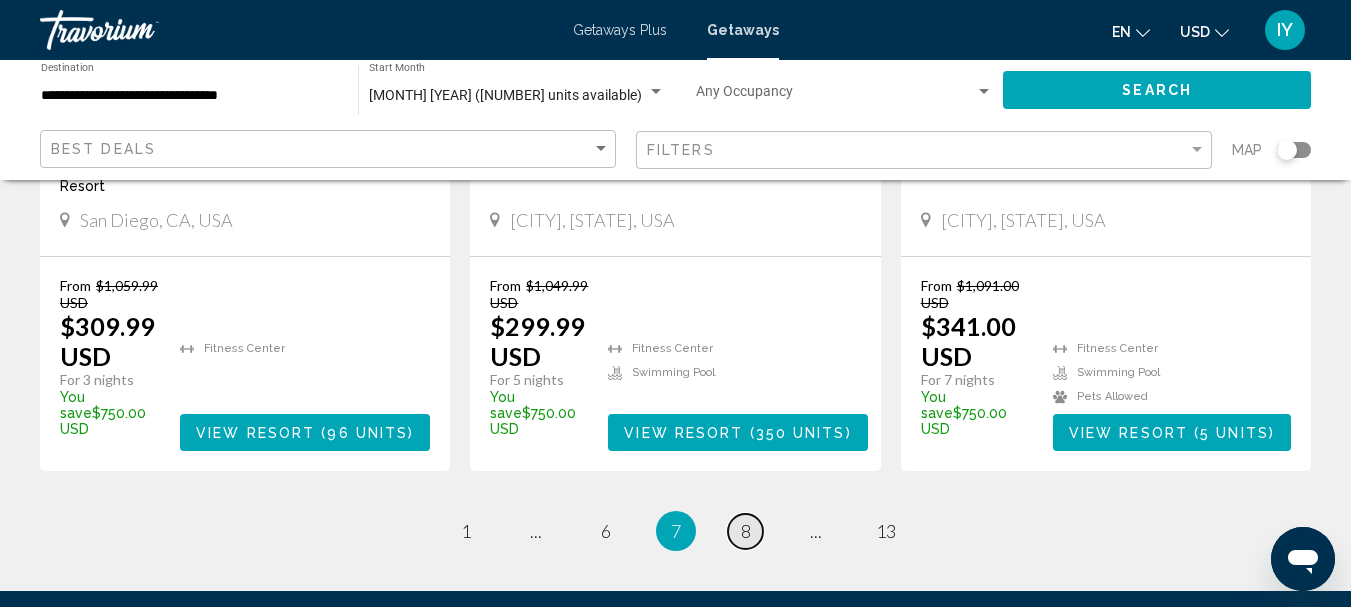 click on "8" at bounding box center [466, 531] 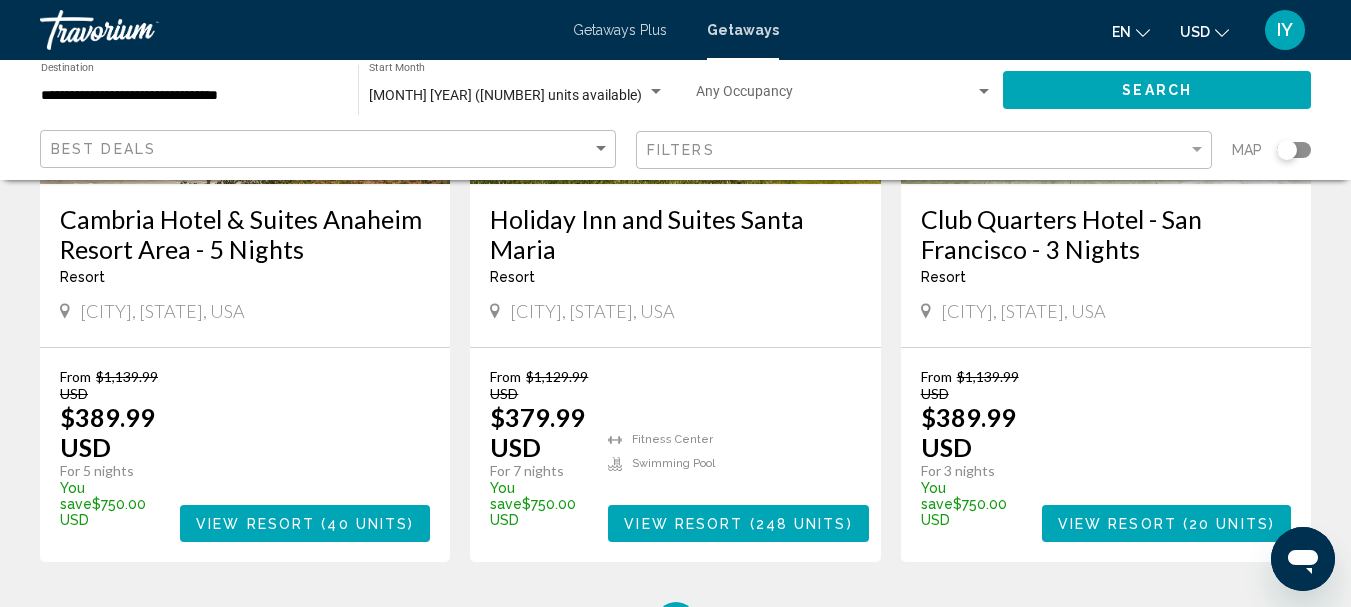 scroll, scrollTop: 2876, scrollLeft: 0, axis: vertical 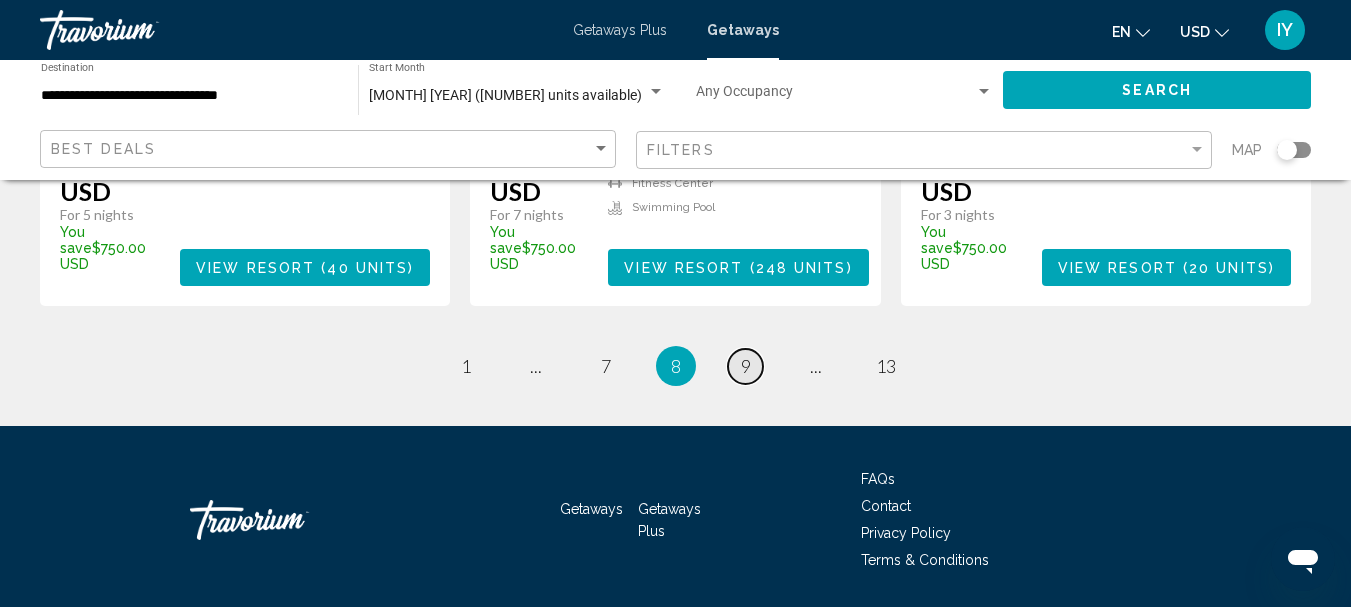 click on "9" at bounding box center [466, 366] 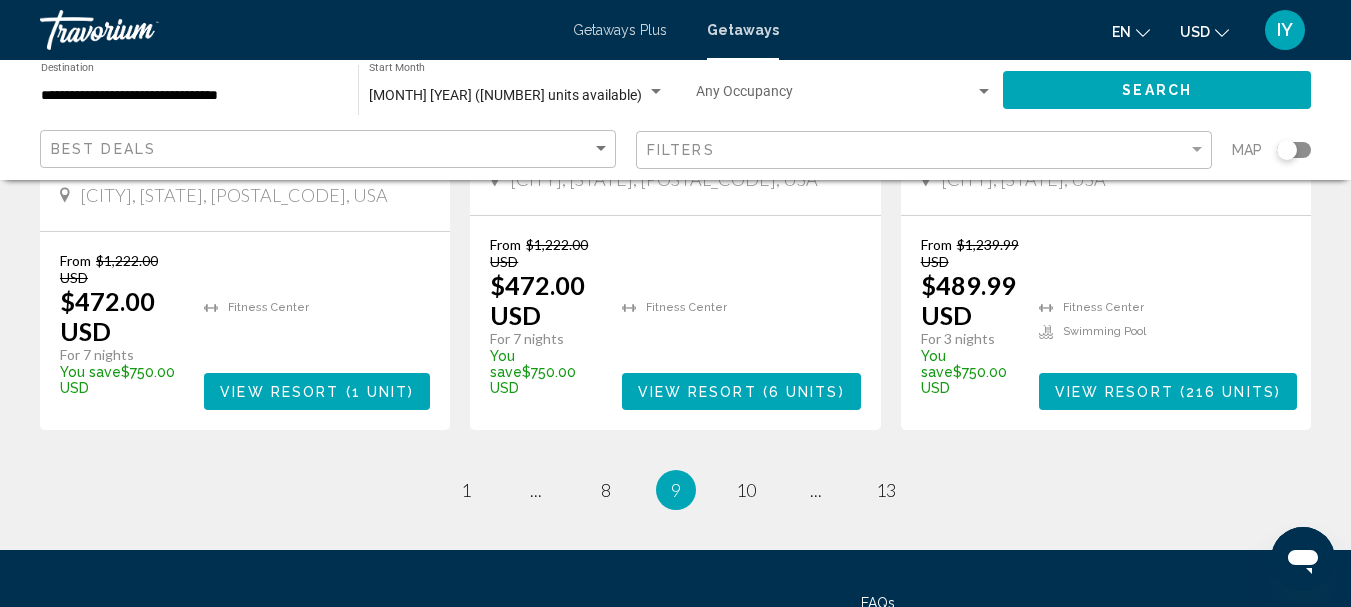 scroll, scrollTop: 2742, scrollLeft: 0, axis: vertical 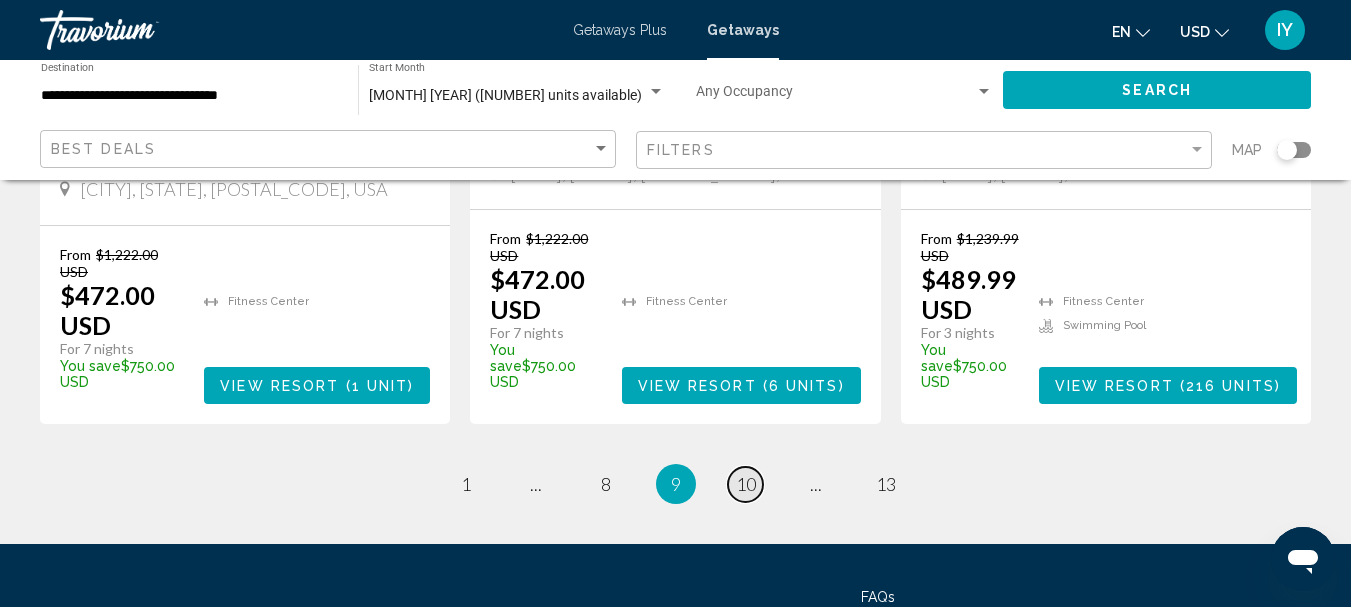 click on "10" at bounding box center (466, 484) 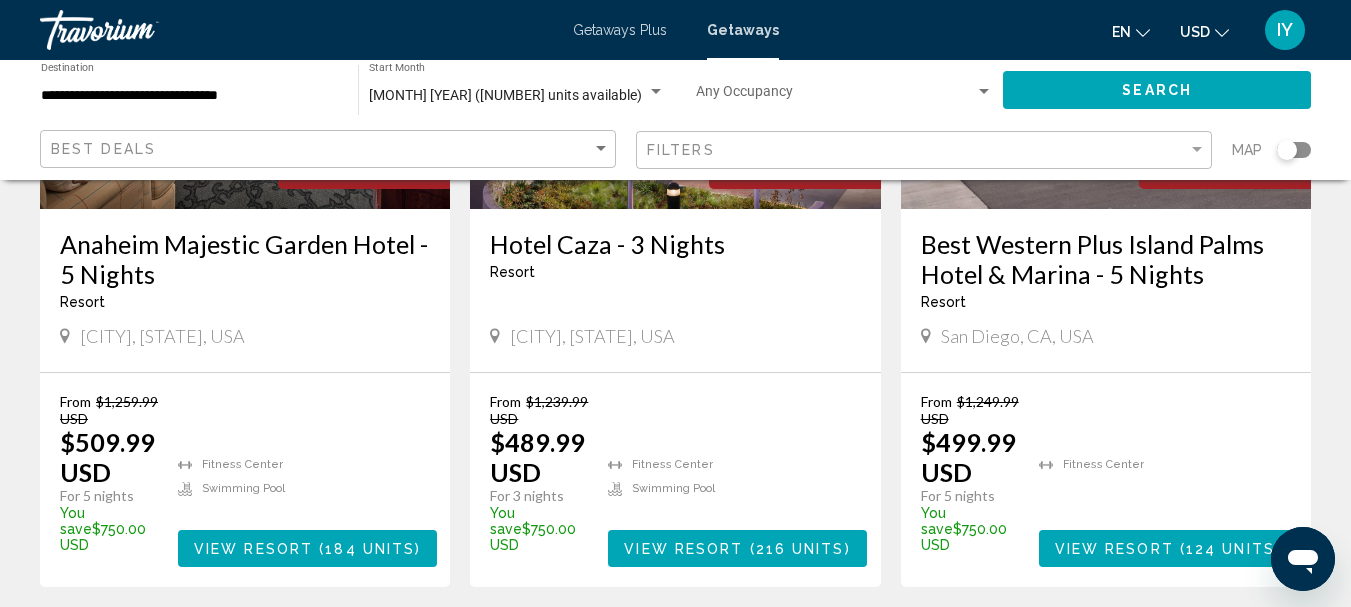 scroll, scrollTop: 423, scrollLeft: 0, axis: vertical 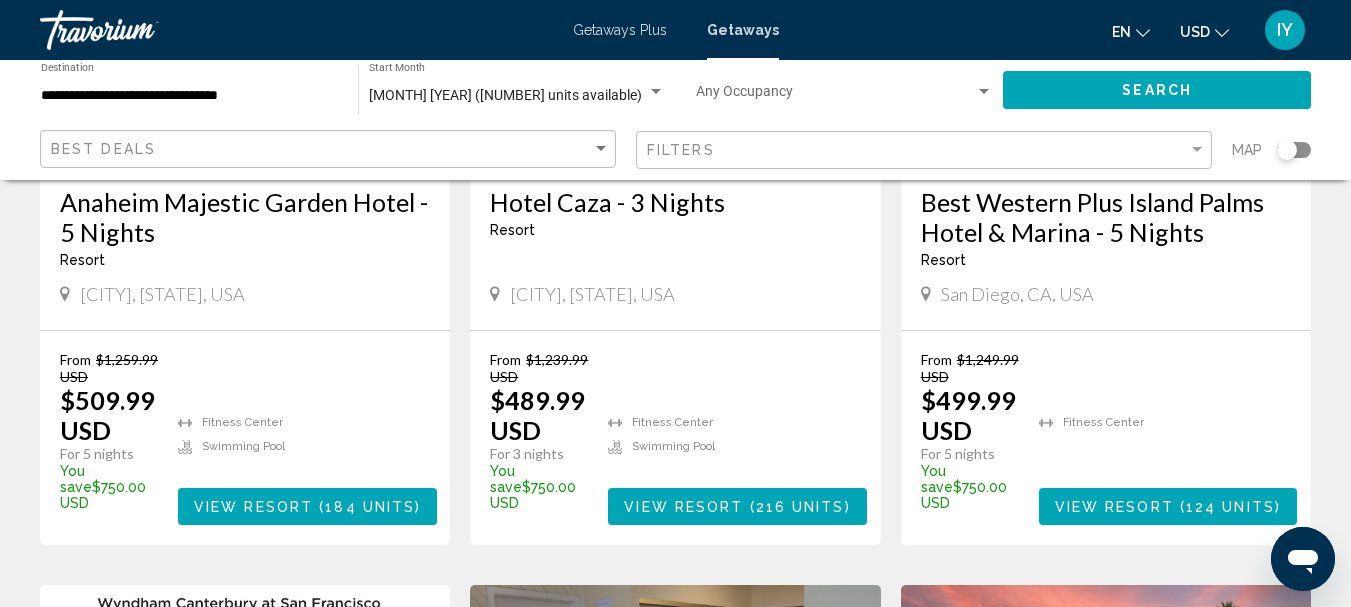 click on "Best Western Plus Island Palms Hotel & Marina - 5 Nights" at bounding box center [1106, 217] 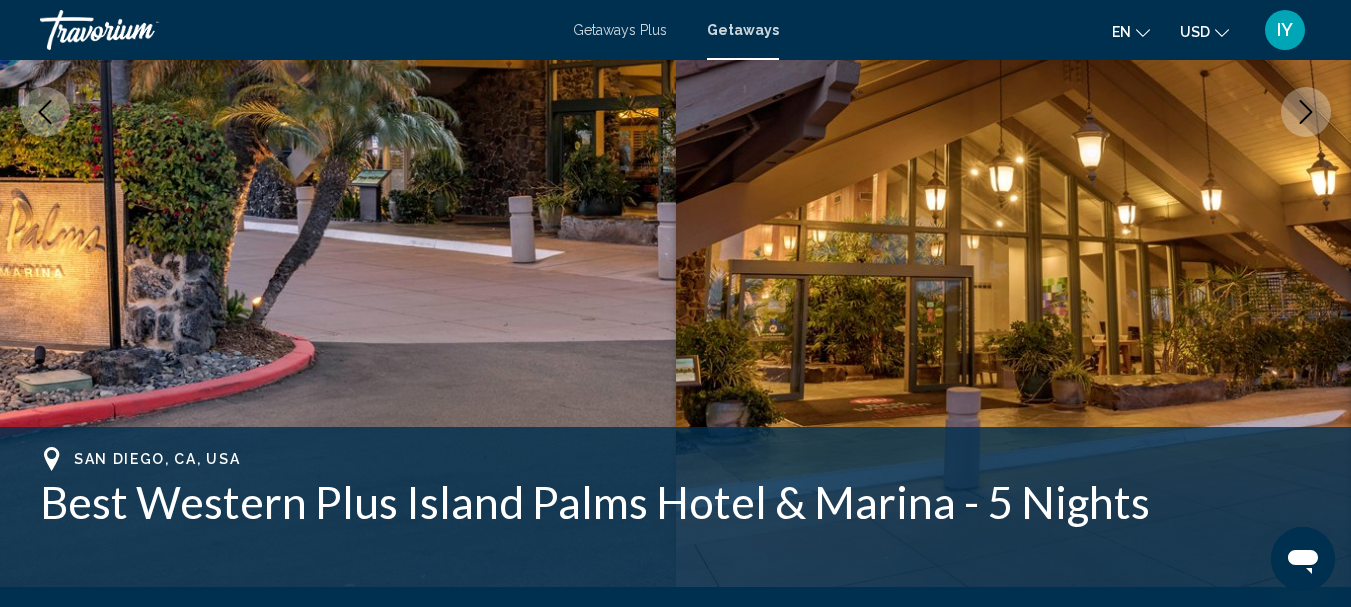 scroll, scrollTop: 232, scrollLeft: 0, axis: vertical 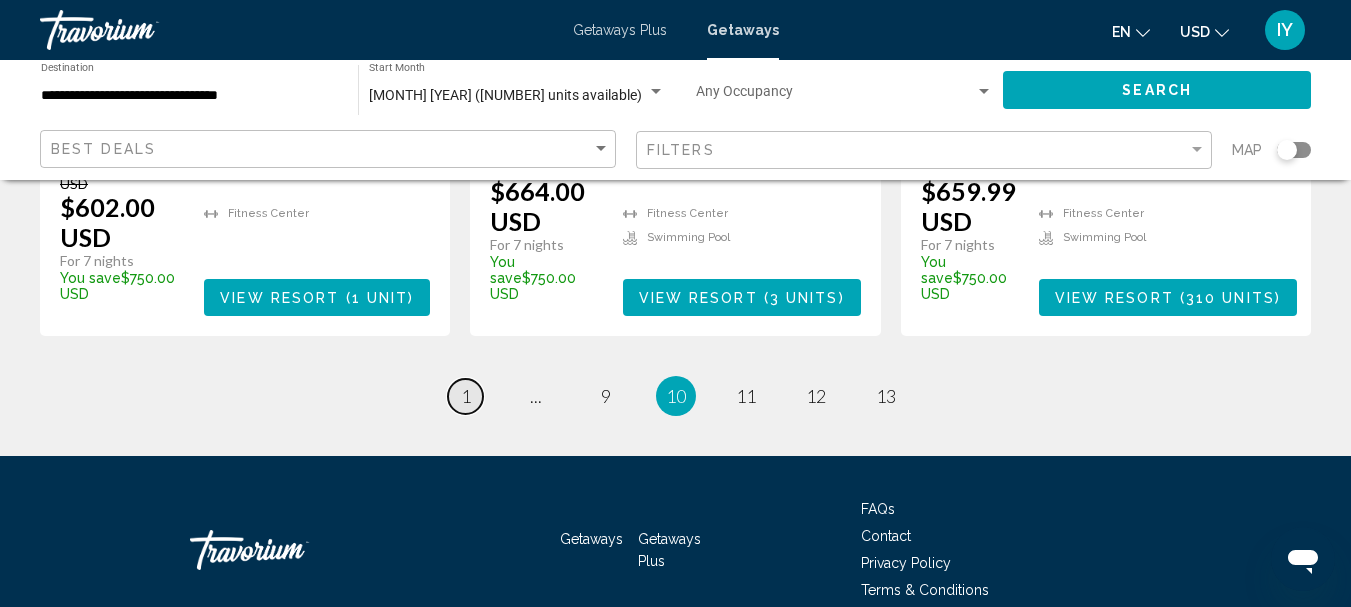 click on "page  1" at bounding box center (465, 396) 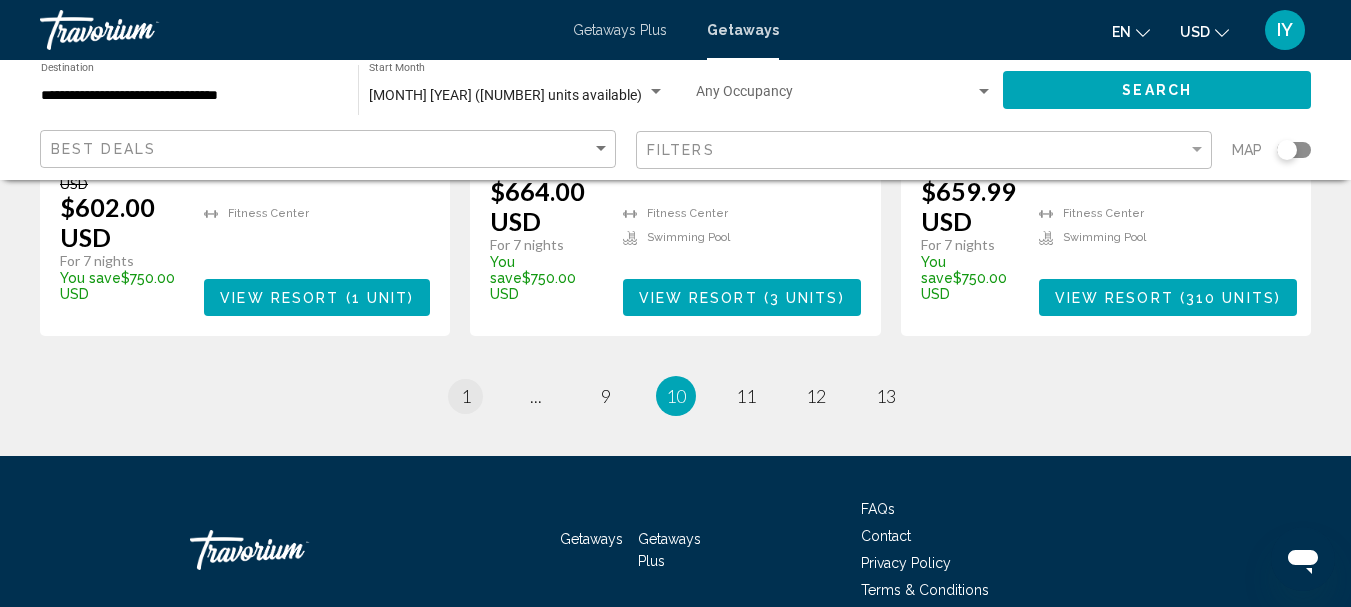 scroll, scrollTop: 0, scrollLeft: 0, axis: both 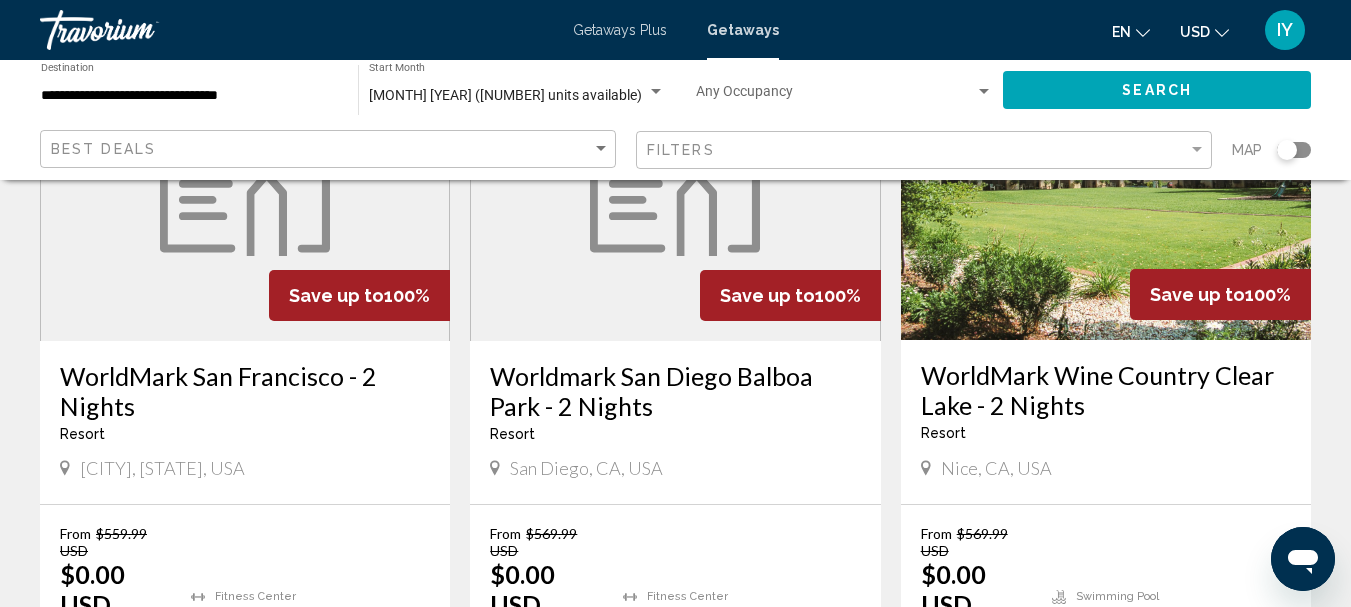 click on "Worldmark San Diego Balboa Park - 2 Nights" at bounding box center [675, 391] 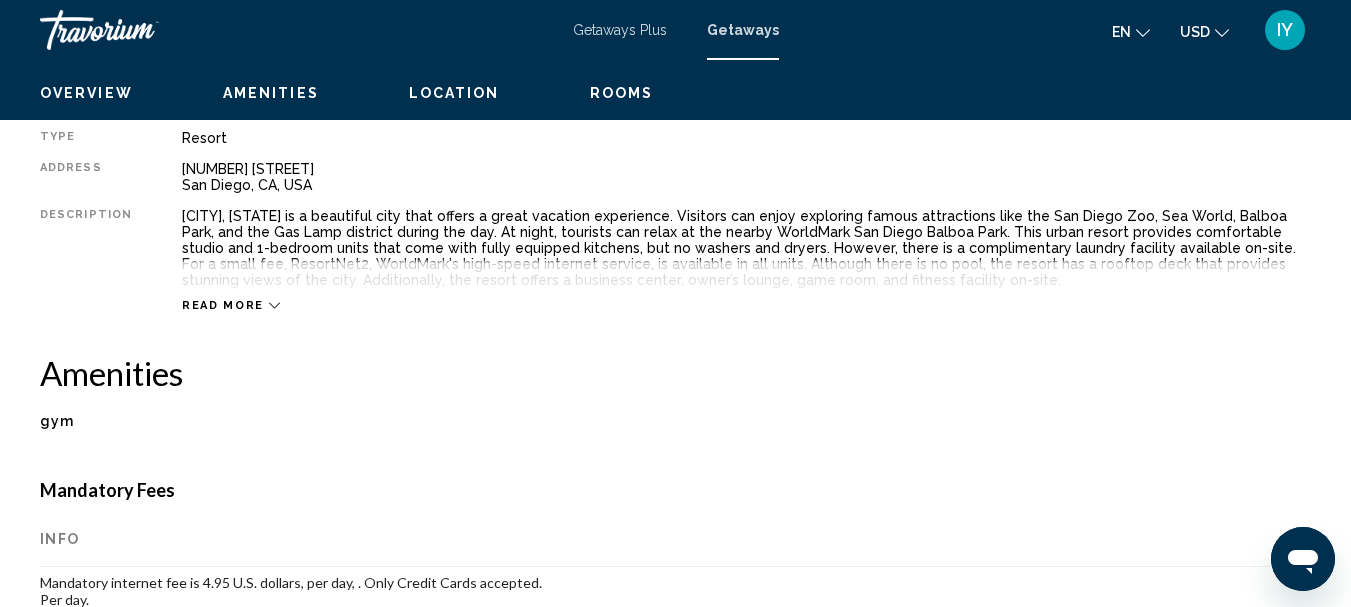 scroll, scrollTop: 0, scrollLeft: 0, axis: both 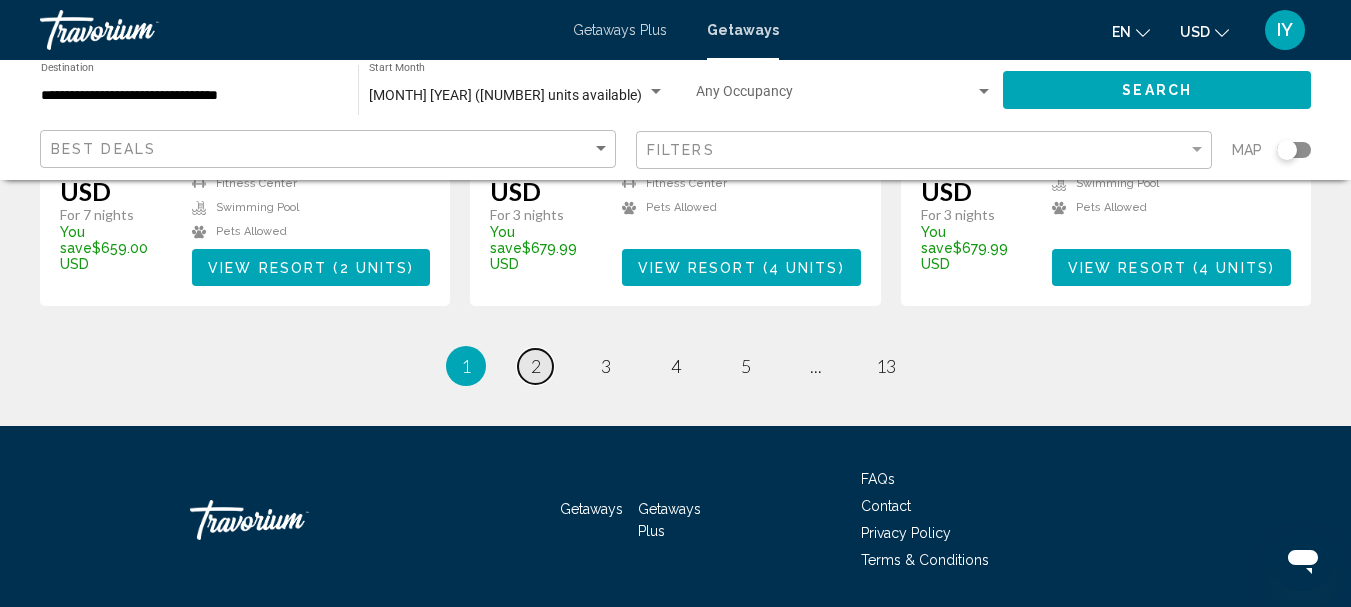 click on "2" at bounding box center [536, 366] 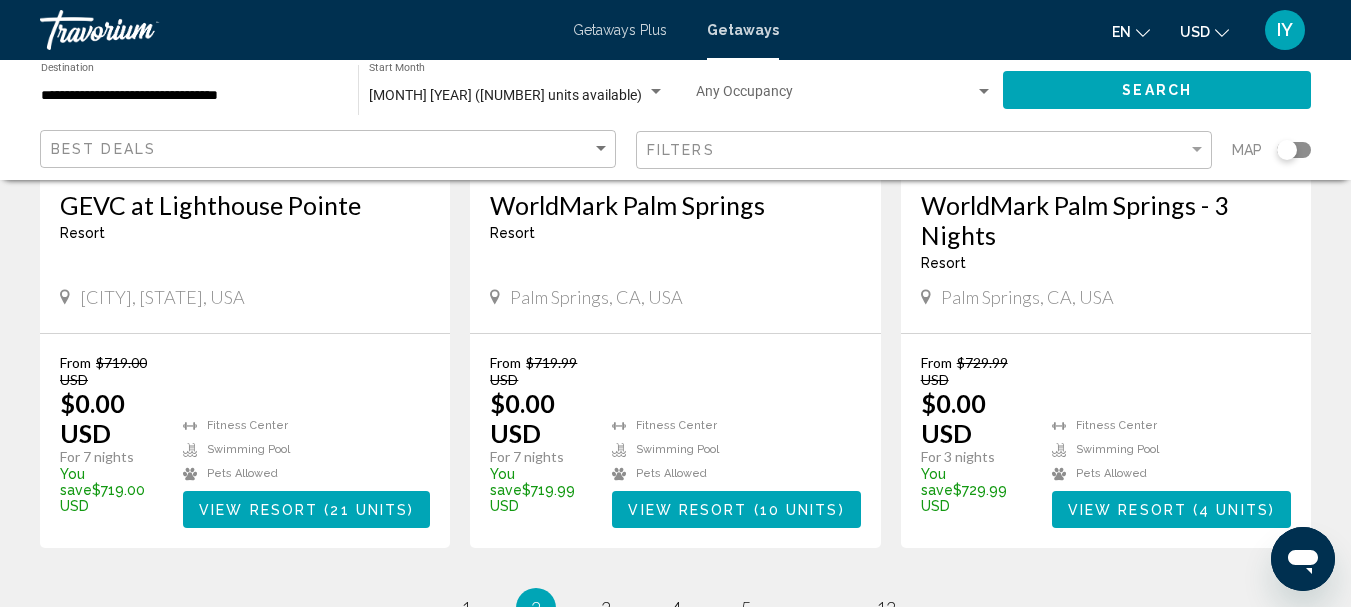 scroll, scrollTop: 2846, scrollLeft: 0, axis: vertical 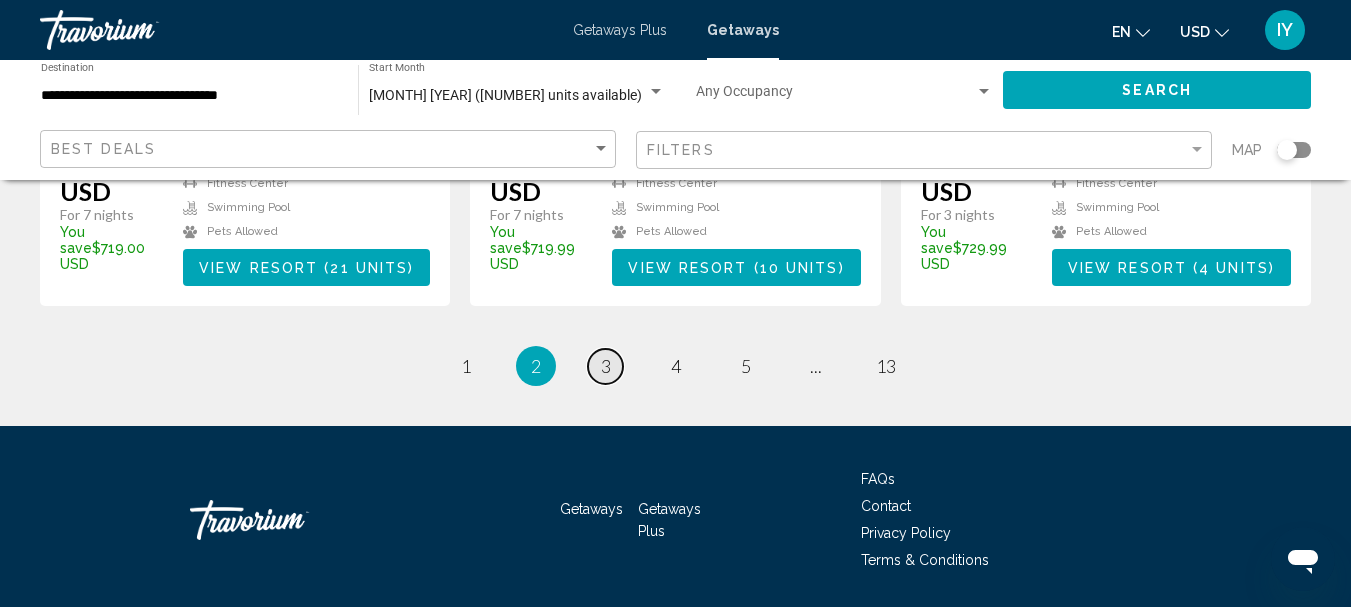 click on "3" at bounding box center [466, 366] 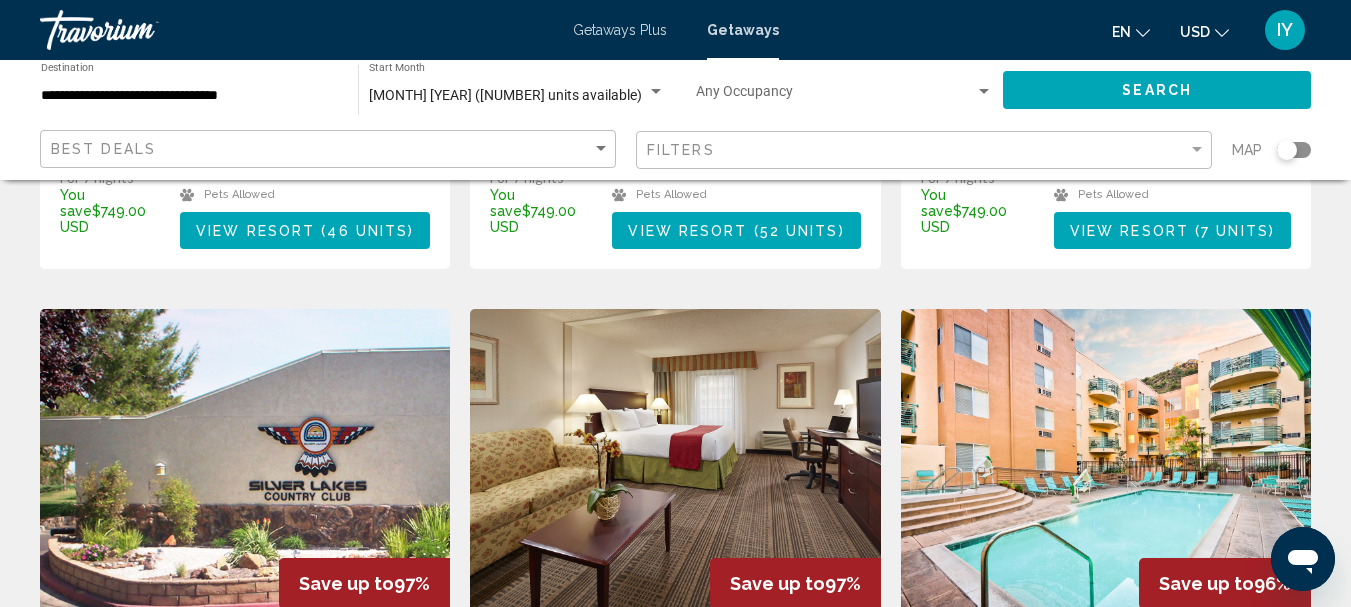 scroll, scrollTop: 2539, scrollLeft: 0, axis: vertical 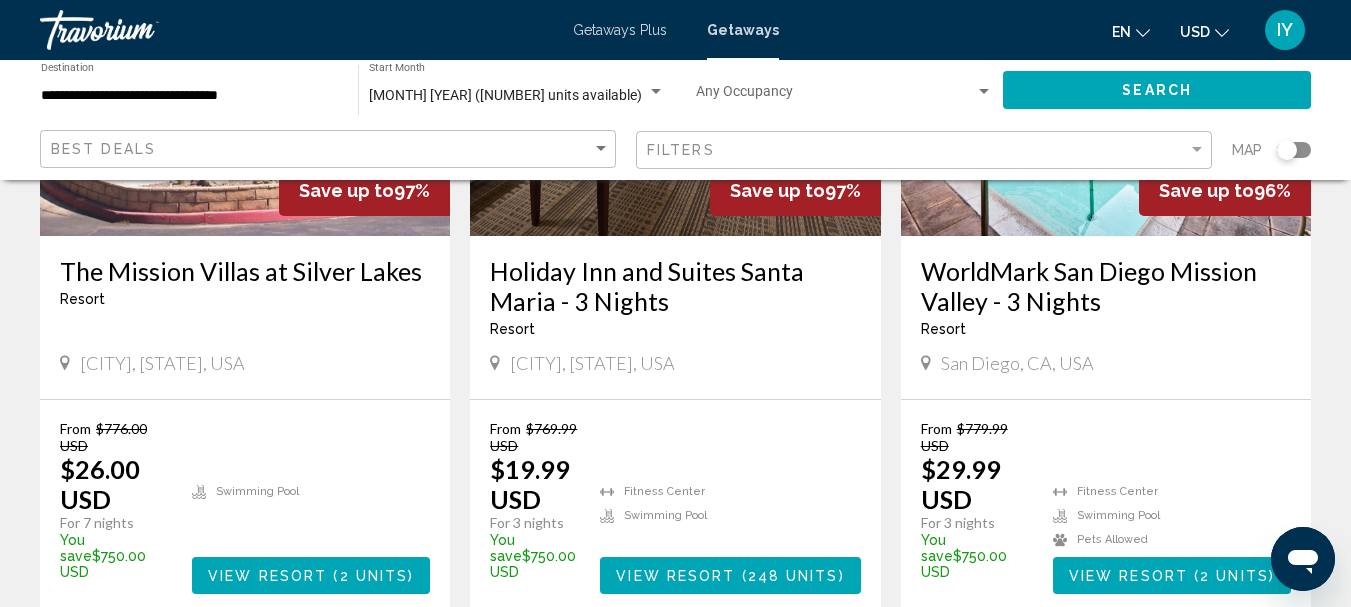 click on "WorldMark San Diego Mission Valley - 3 Nights" at bounding box center [1106, 286] 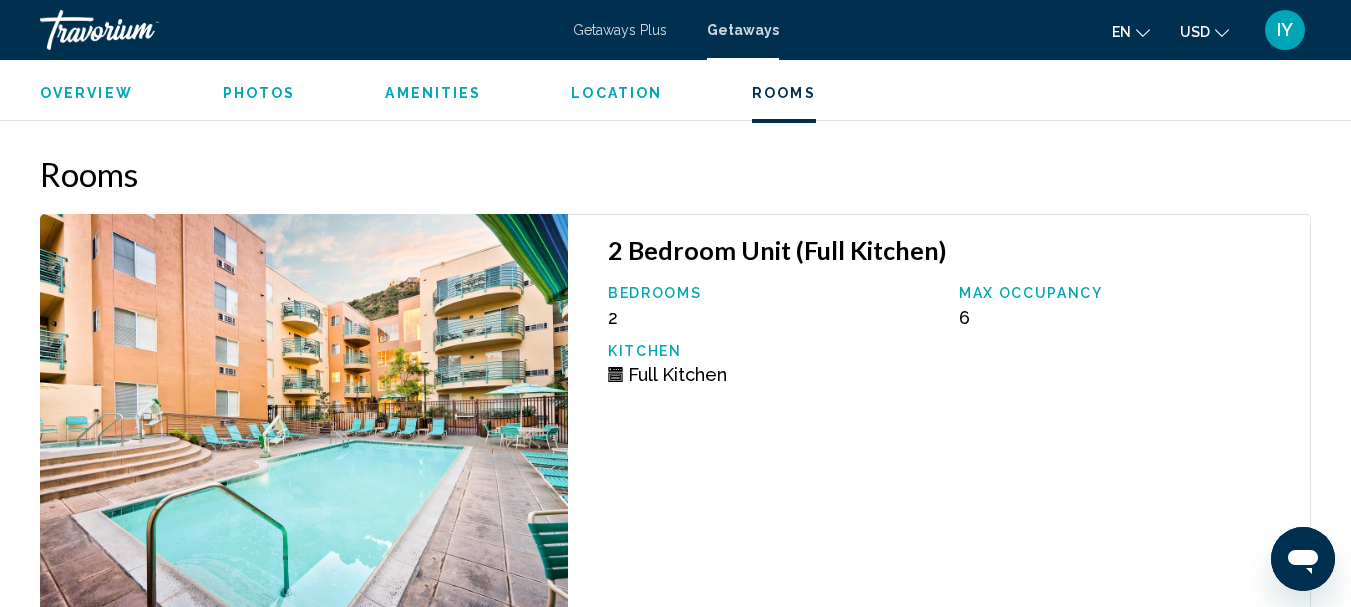 scroll, scrollTop: 3834, scrollLeft: 0, axis: vertical 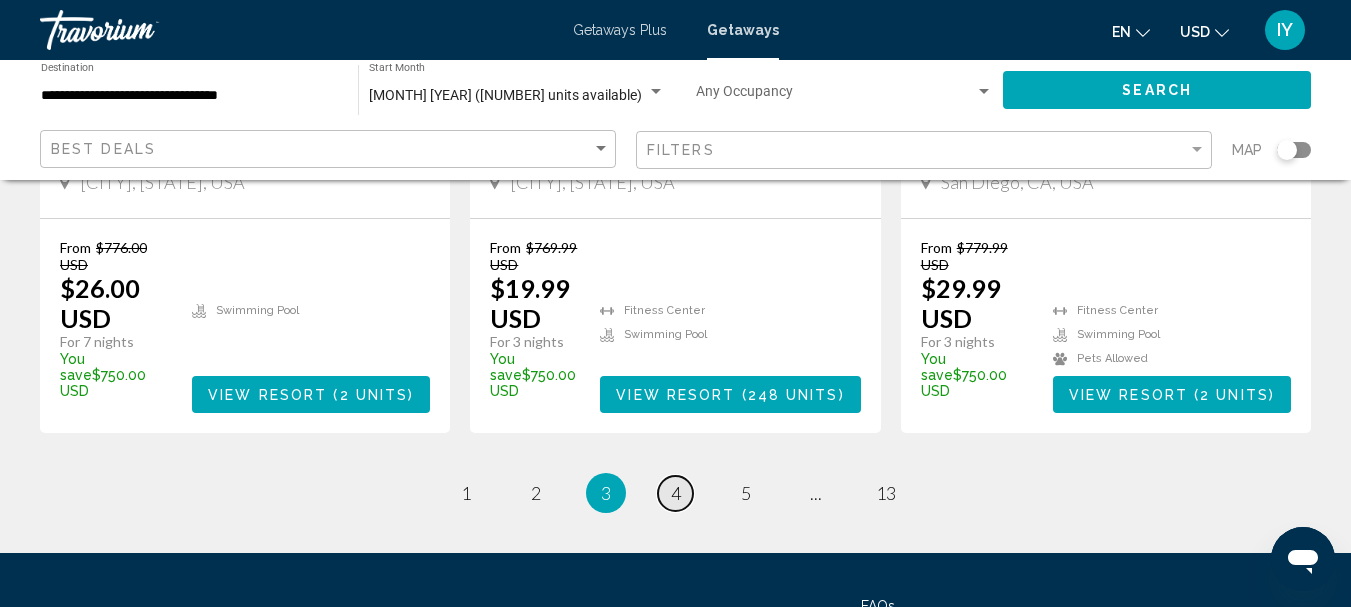 click on "4" at bounding box center (466, 493) 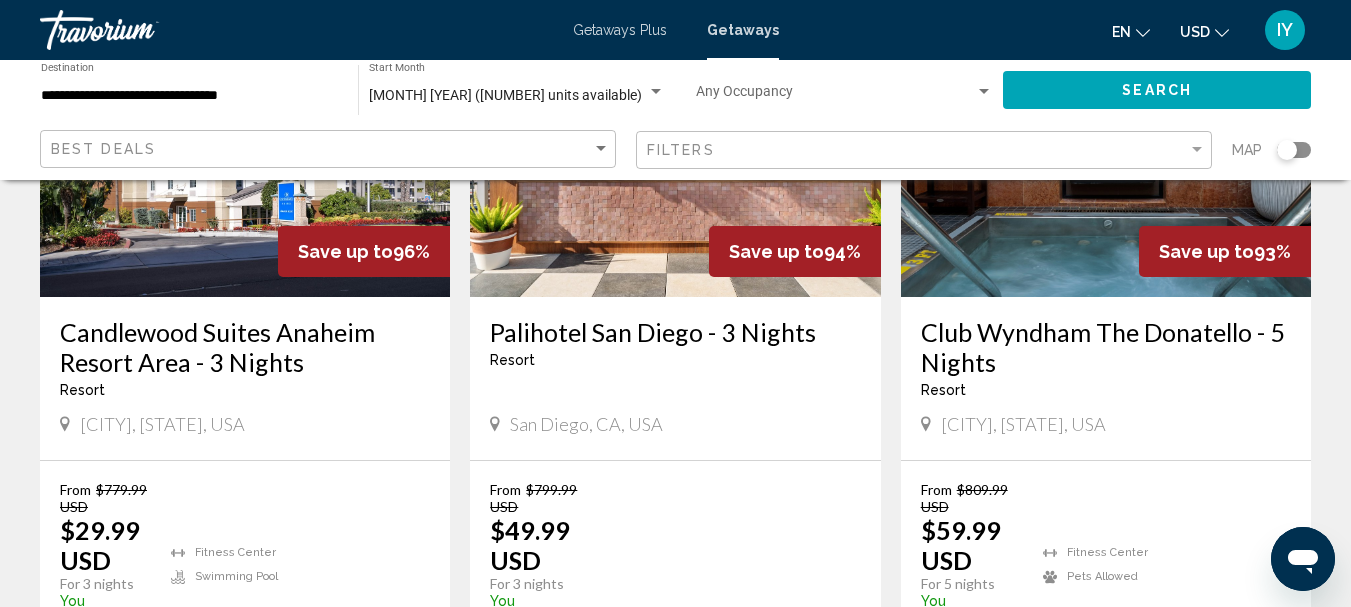 scroll, scrollTop: 299, scrollLeft: 0, axis: vertical 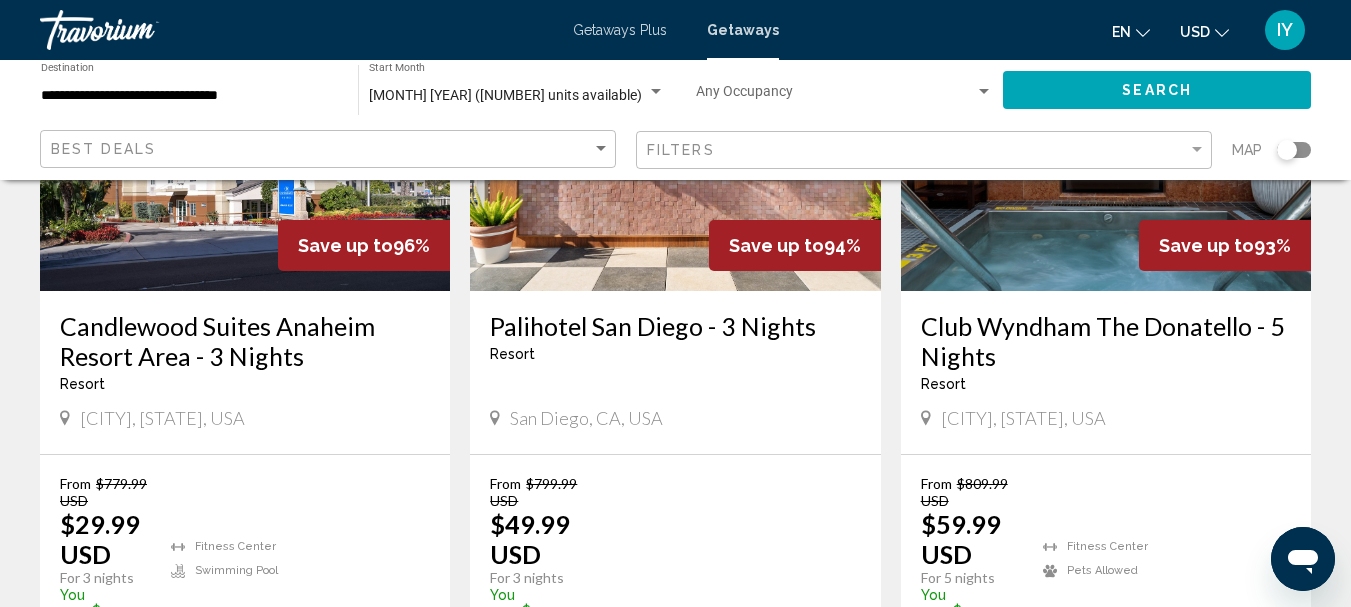 click on "Palihotel San Diego - 3 Nights" at bounding box center (675, 326) 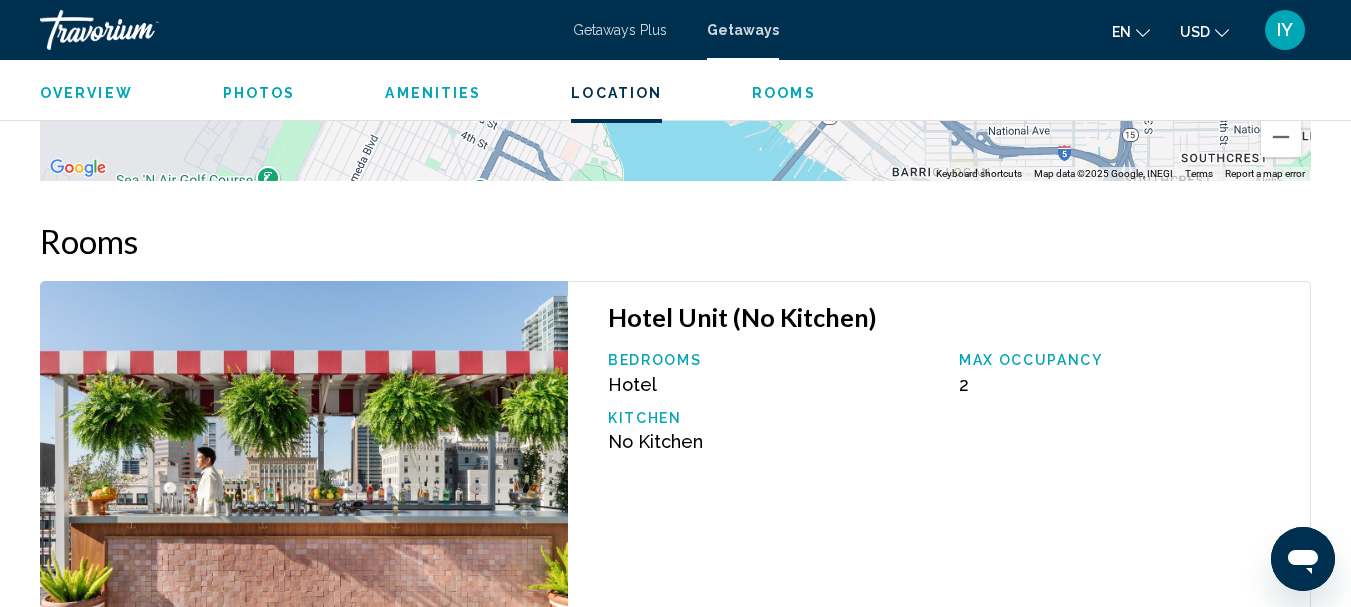 scroll, scrollTop: 3080, scrollLeft: 0, axis: vertical 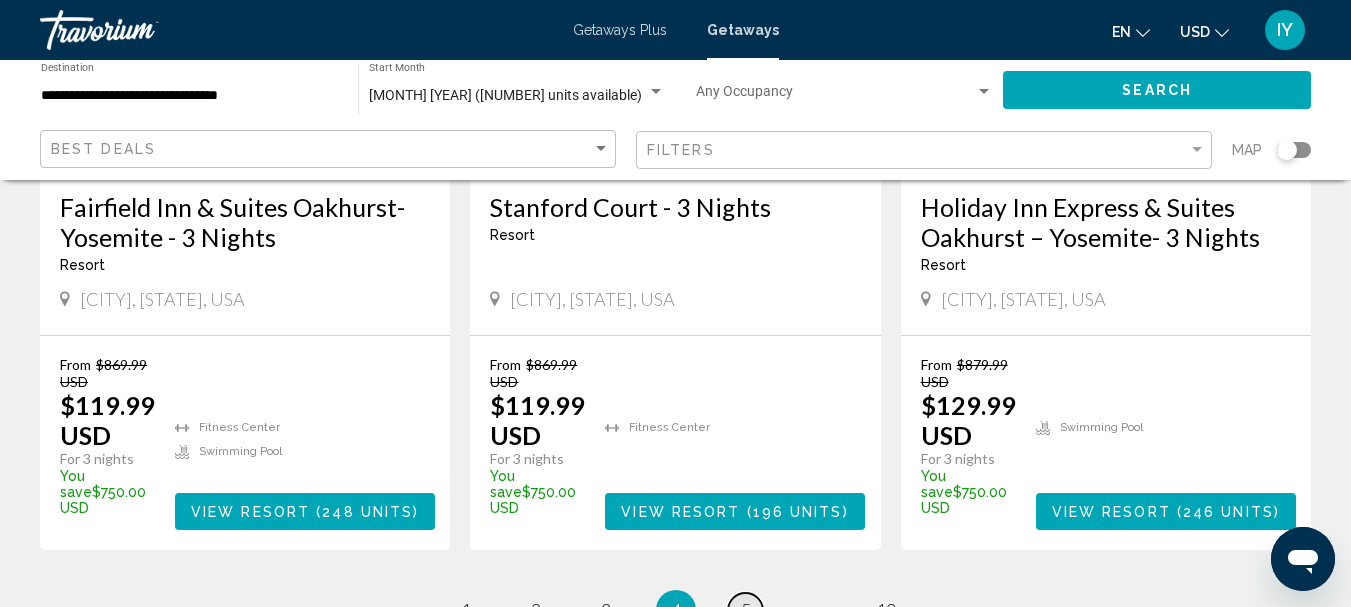 click on "5" at bounding box center (466, 610) 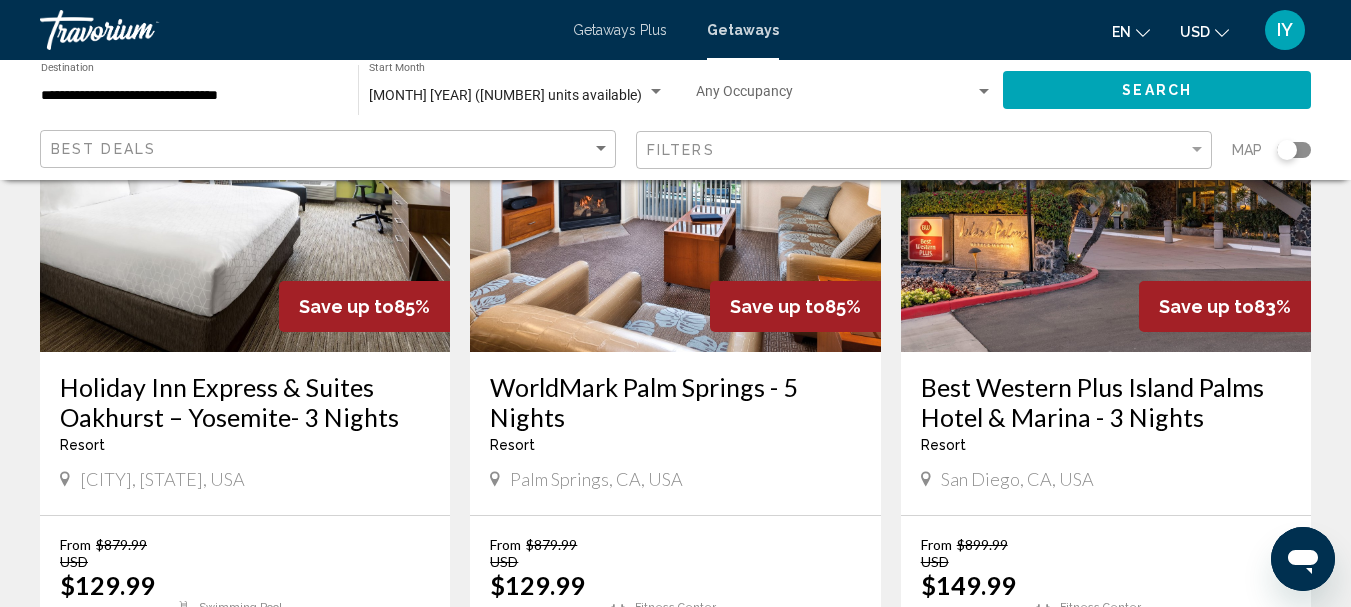 scroll, scrollTop: 336, scrollLeft: 0, axis: vertical 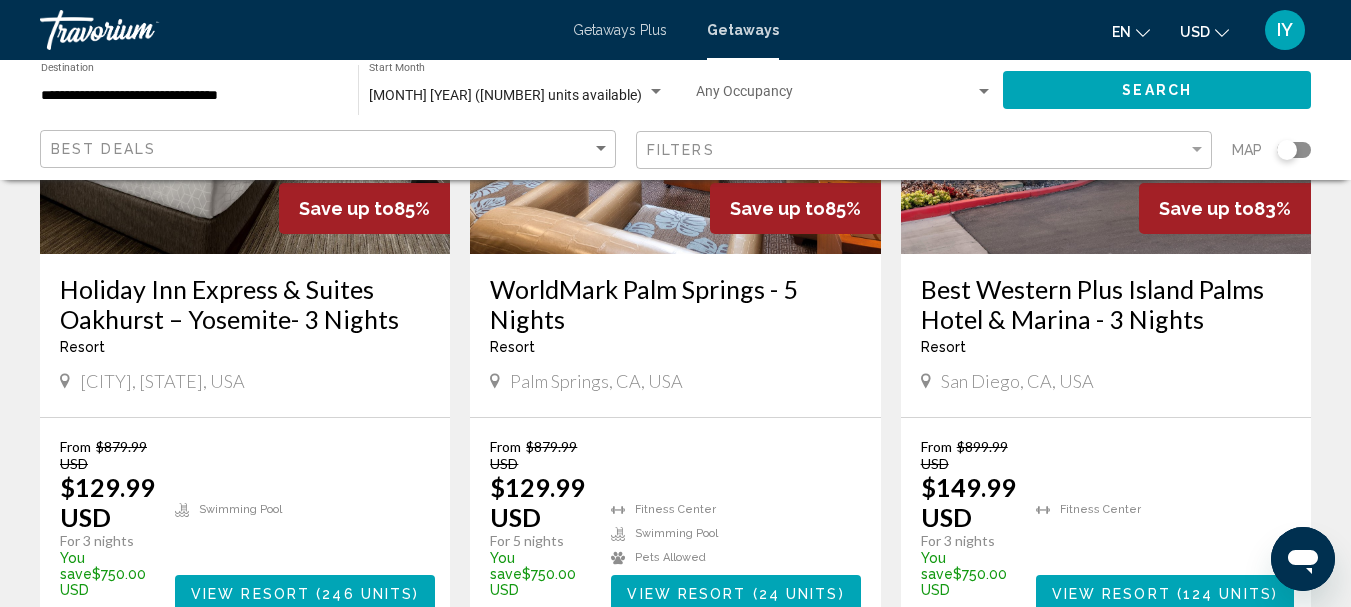click on "Best Western Plus Island Palms Hotel & Marina - 3 Nights" at bounding box center [1106, 304] 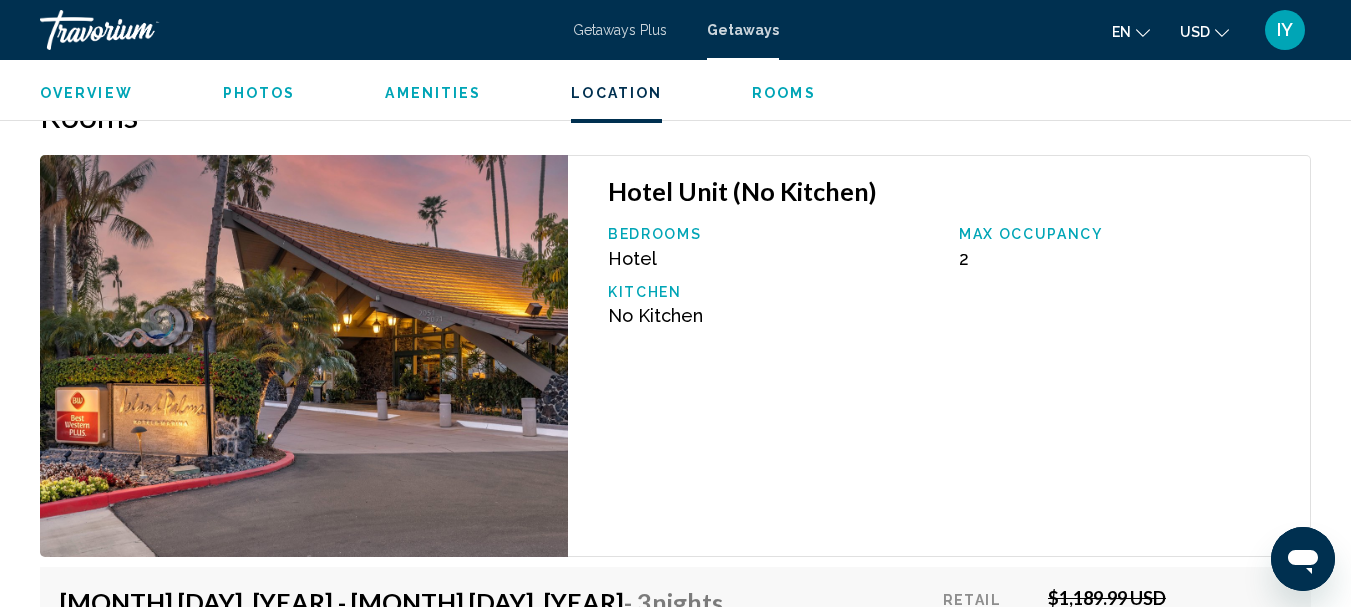 scroll, scrollTop: 3062, scrollLeft: 0, axis: vertical 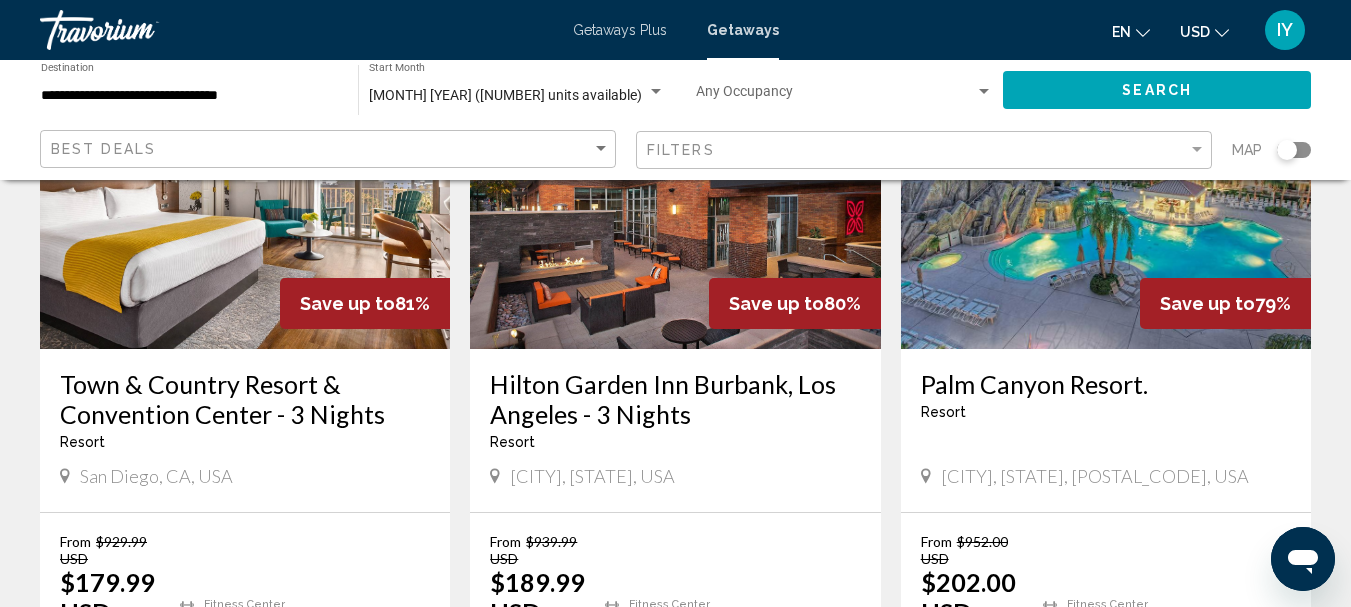 click on "Town & Country Resort & Convention Center - 3 Nights" at bounding box center [245, 399] 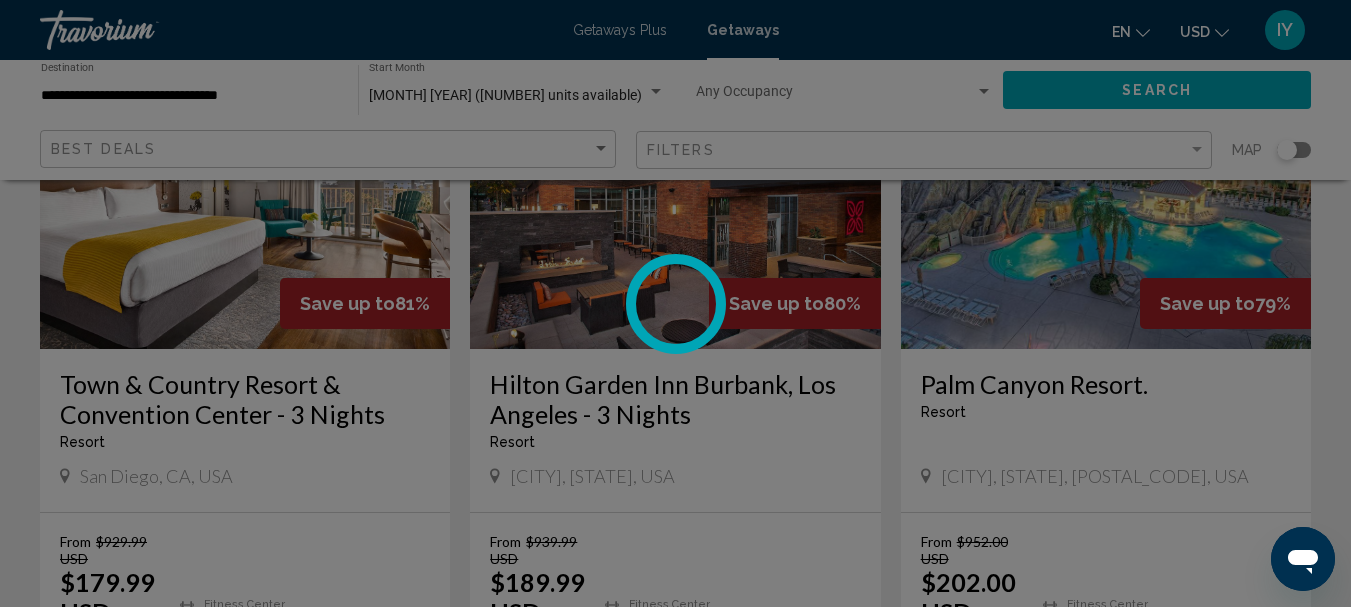 scroll, scrollTop: 232, scrollLeft: 0, axis: vertical 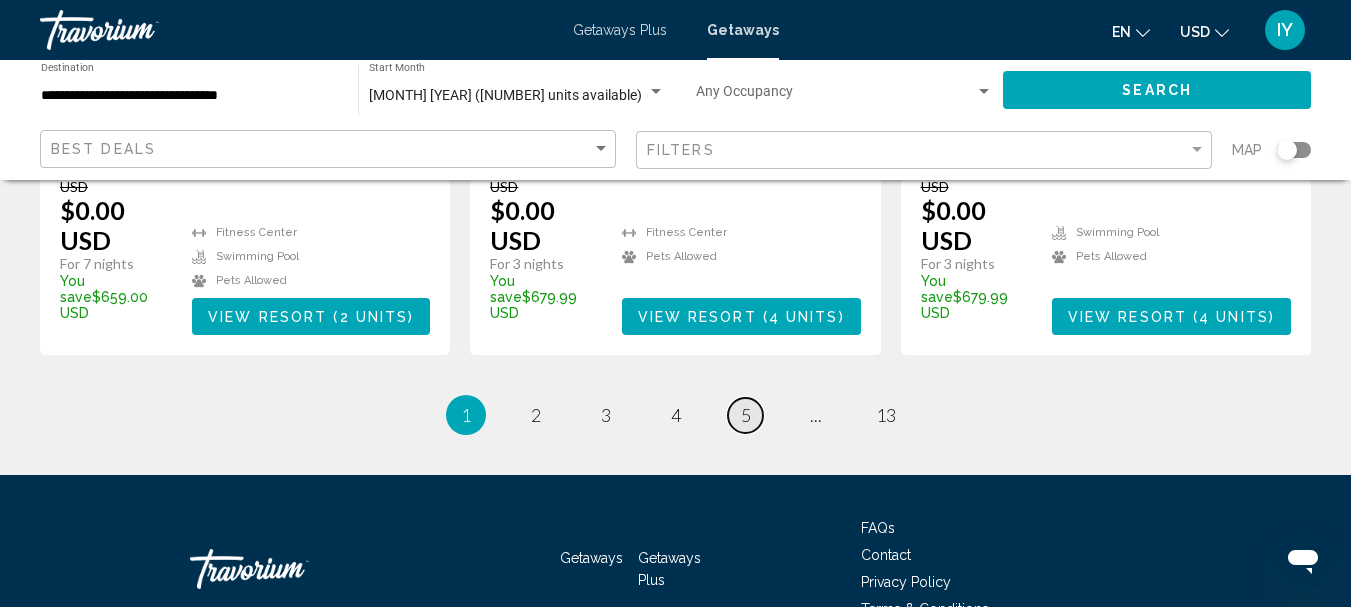 click on "5" at bounding box center (536, 415) 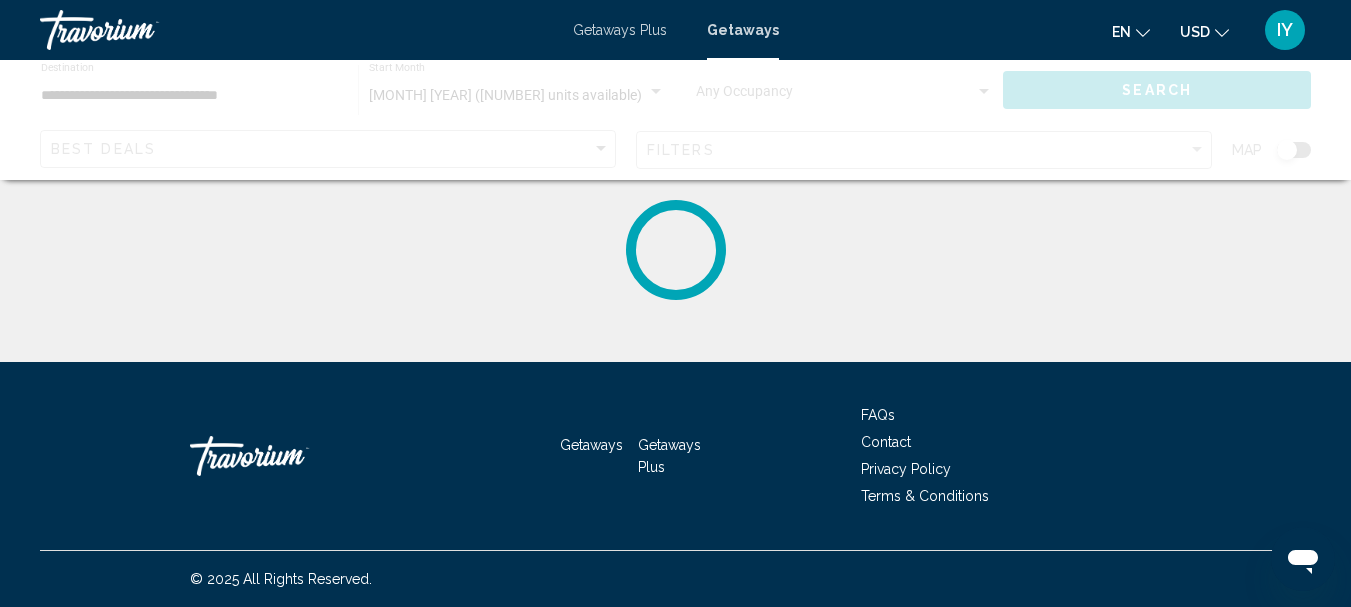 scroll, scrollTop: 0, scrollLeft: 0, axis: both 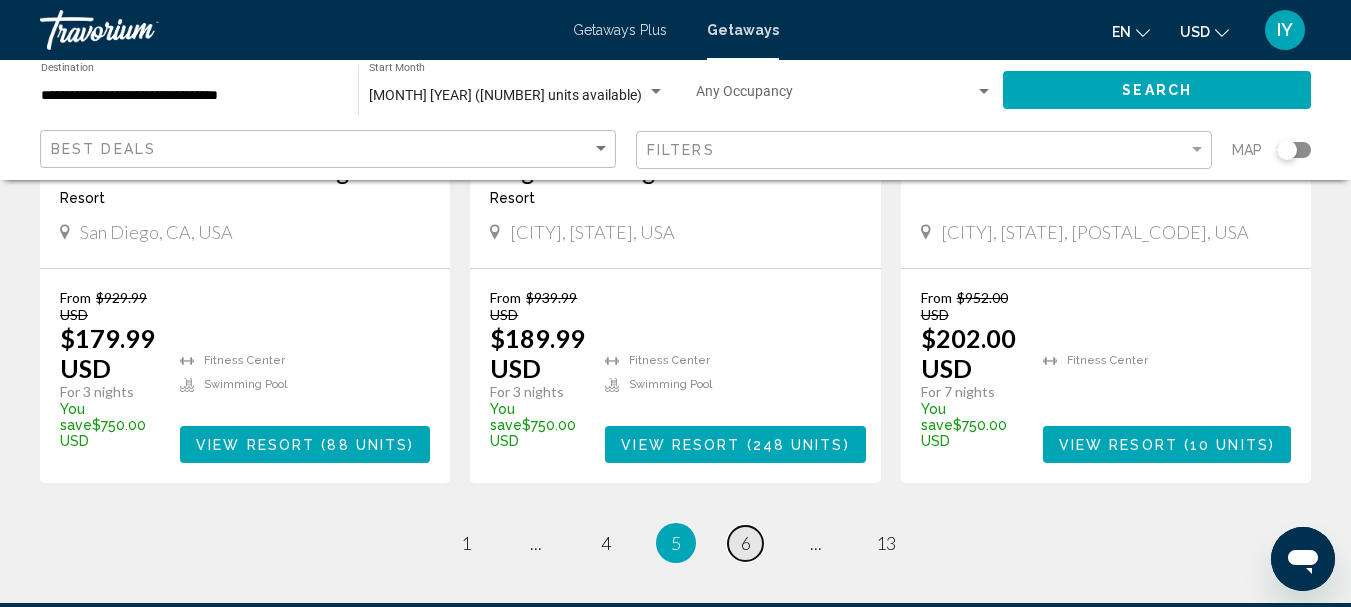 click on "6" at bounding box center (466, 543) 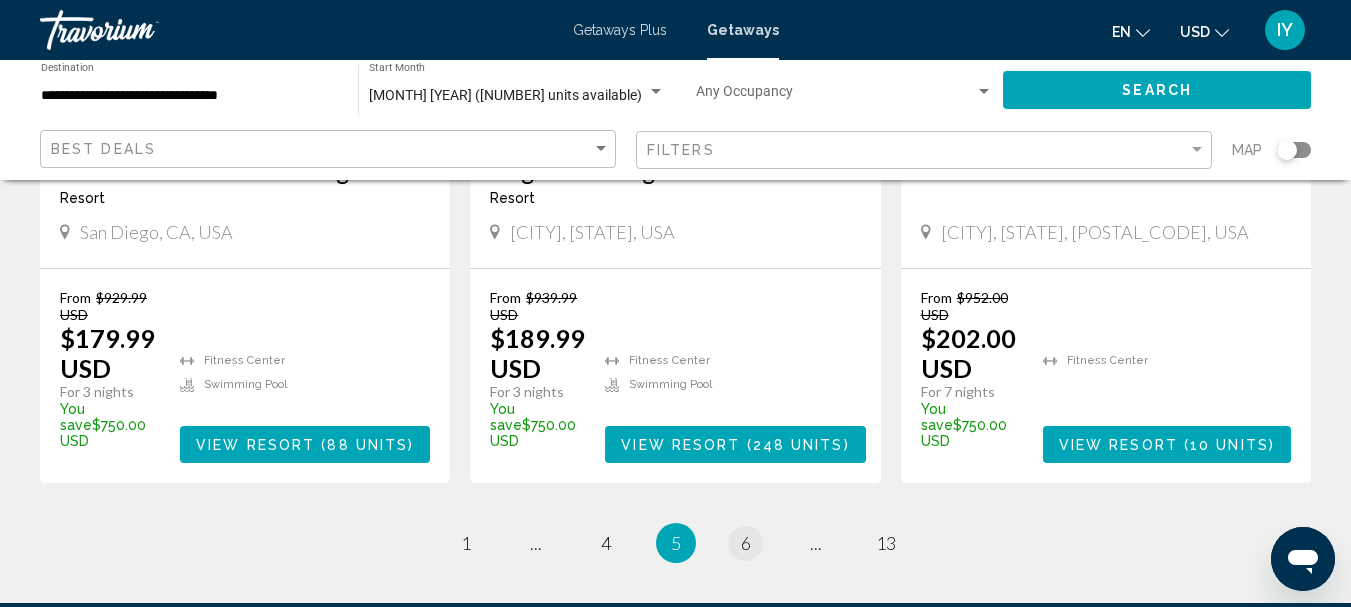 scroll, scrollTop: 0, scrollLeft: 0, axis: both 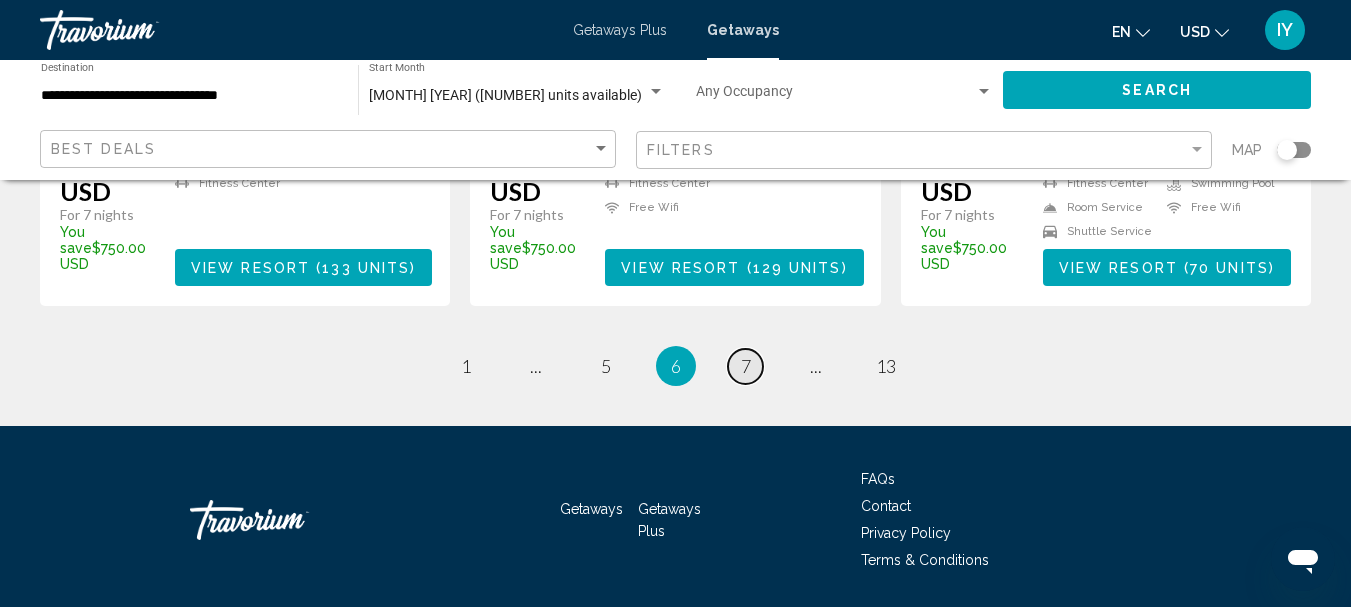click on "page  7" at bounding box center [465, 366] 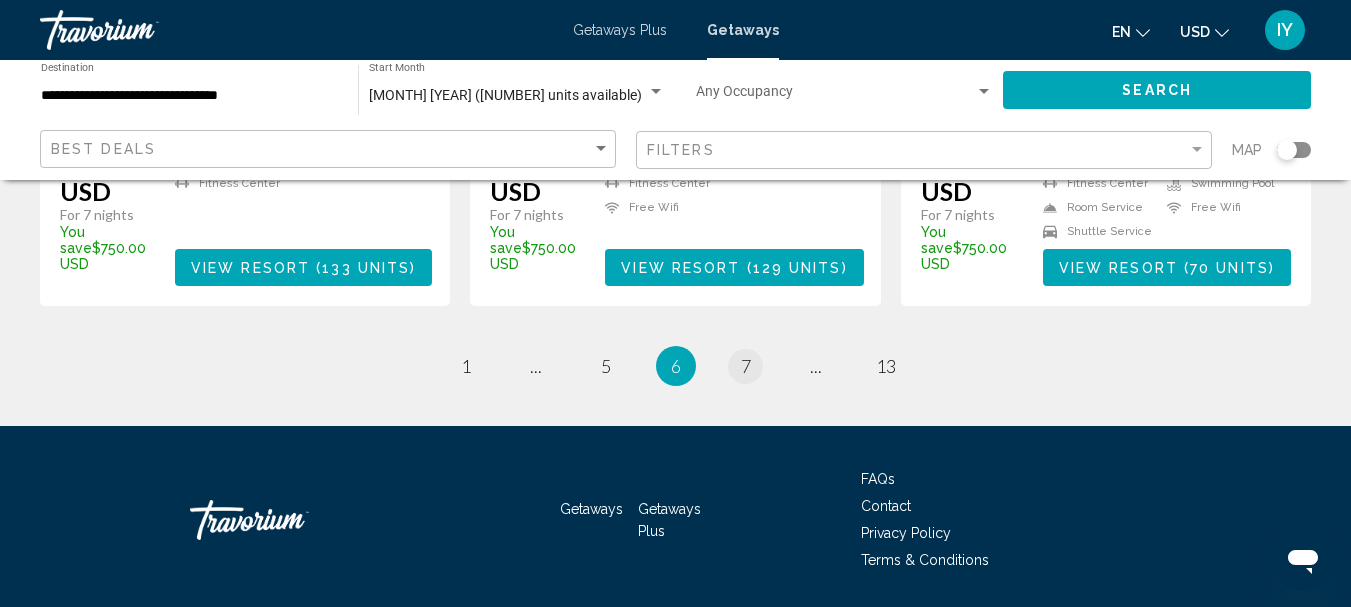 scroll, scrollTop: 0, scrollLeft: 0, axis: both 